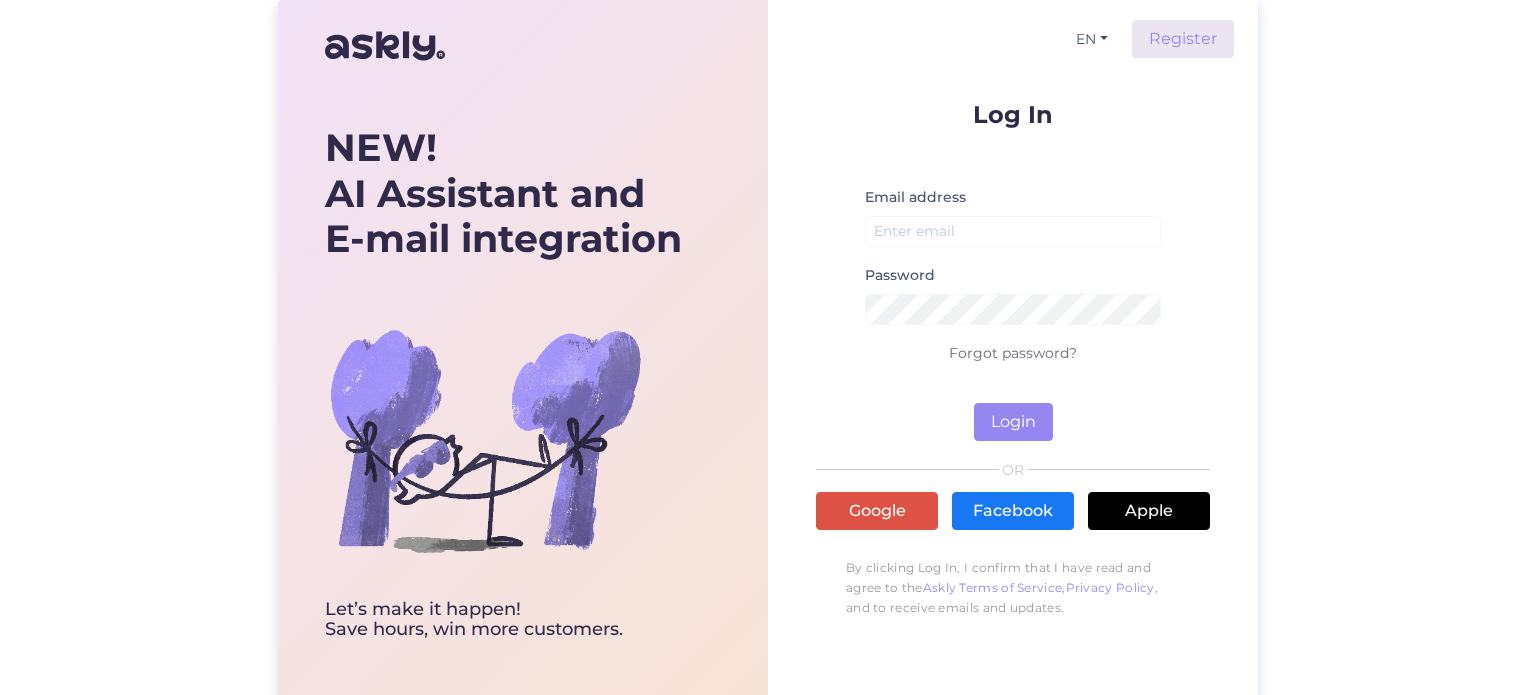 scroll, scrollTop: 0, scrollLeft: 0, axis: both 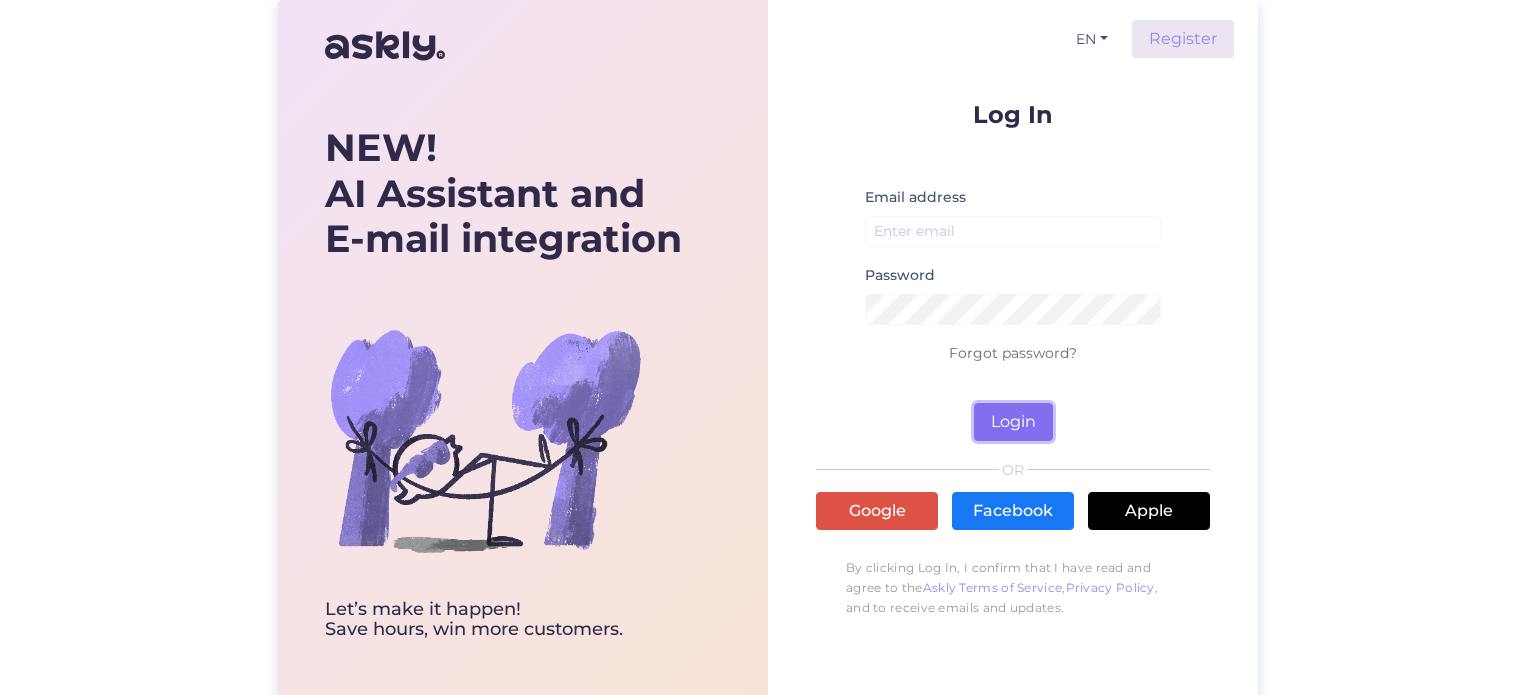 click on "Login" at bounding box center (1013, 422) 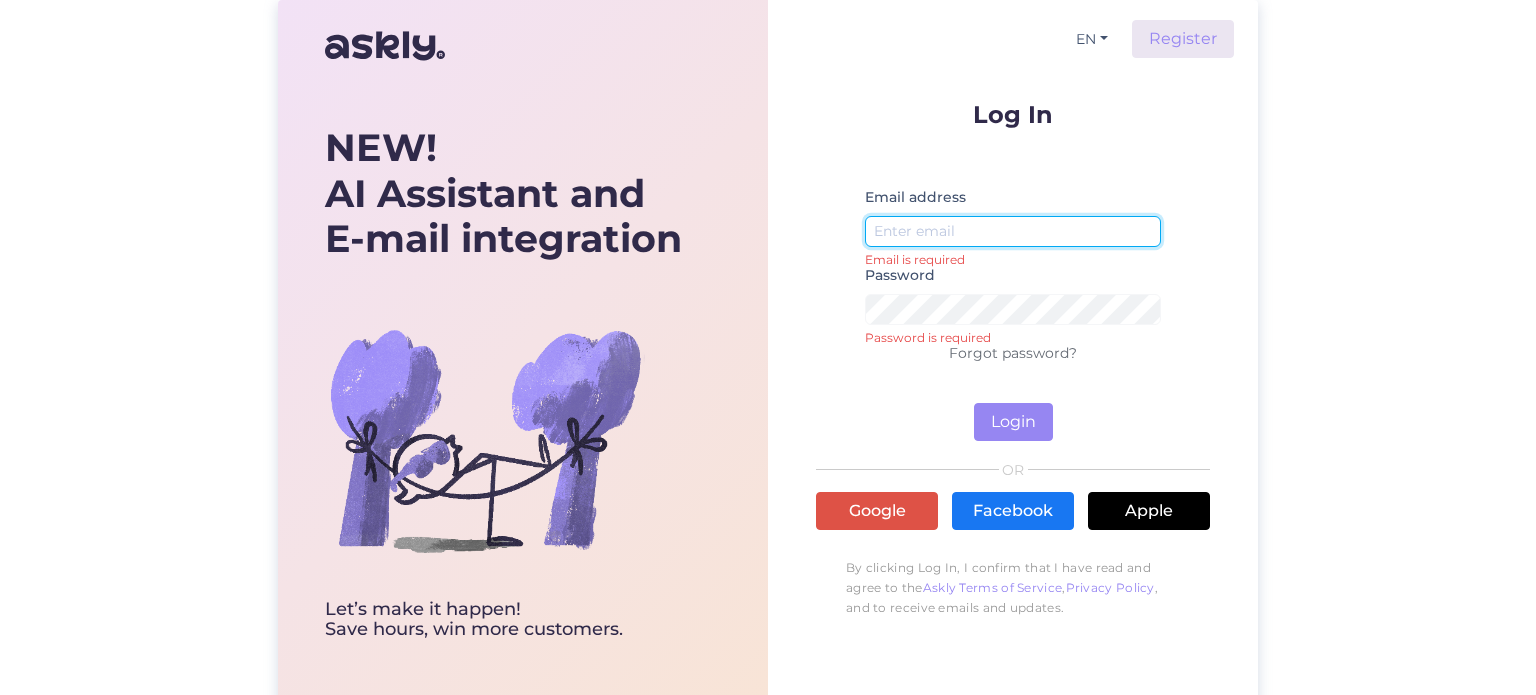 click at bounding box center [1013, 231] 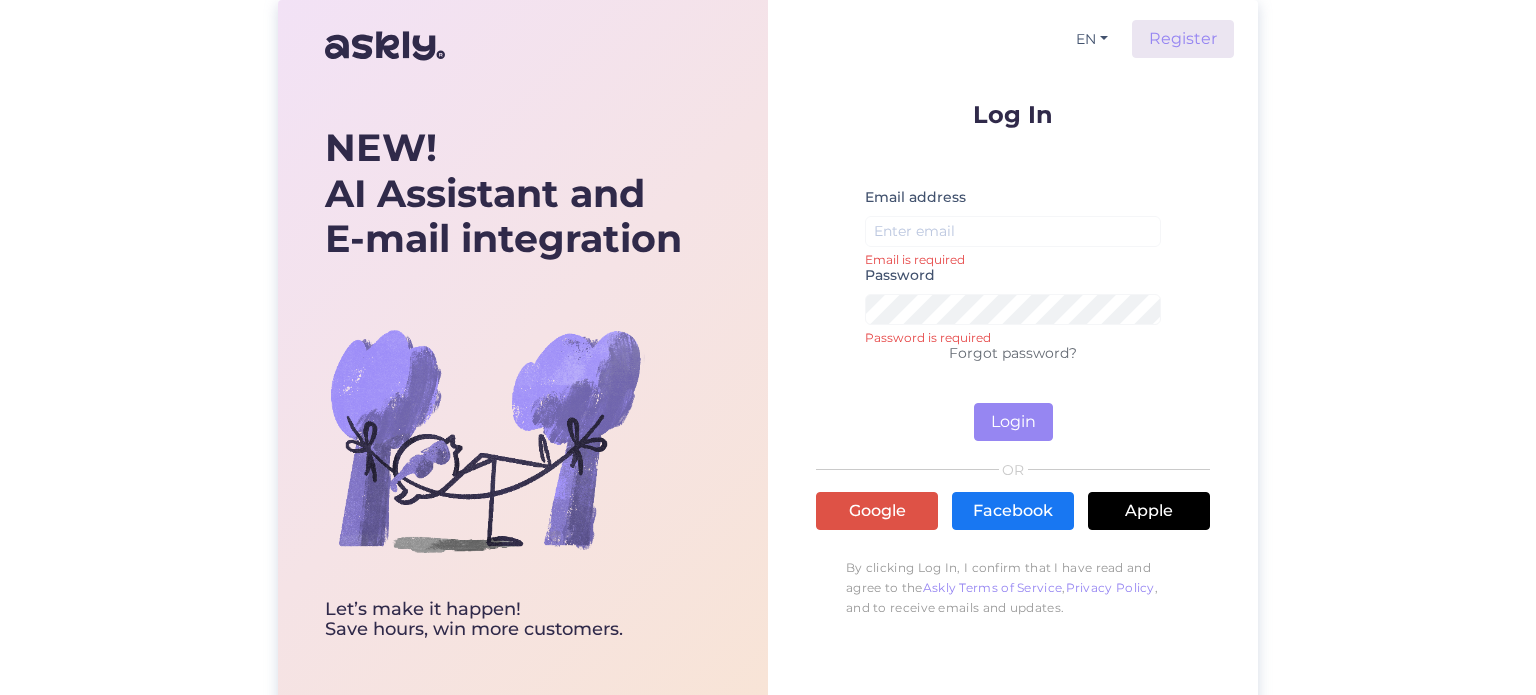 drag, startPoint x: 1105, startPoint y: 209, endPoint x: 1228, endPoint y: 80, distance: 178.24141 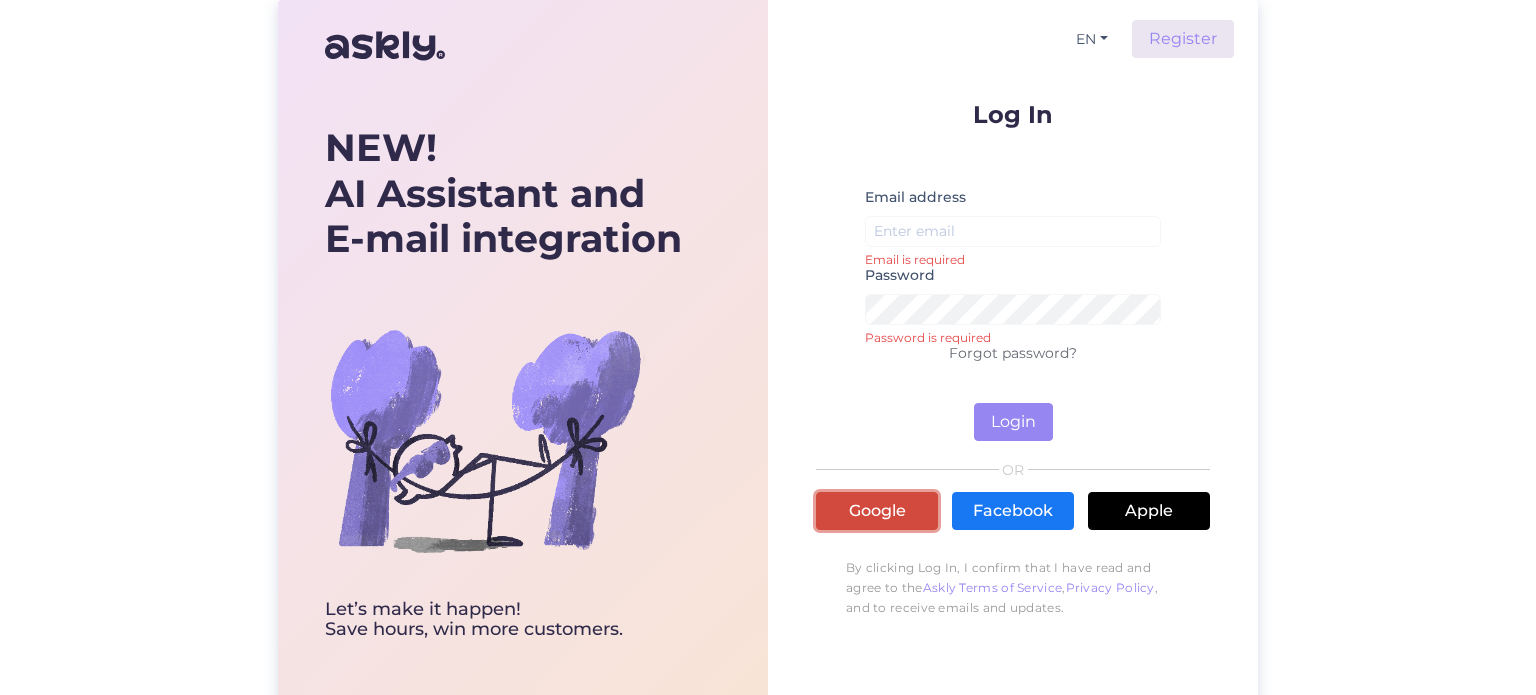 click on "Google" at bounding box center (877, 511) 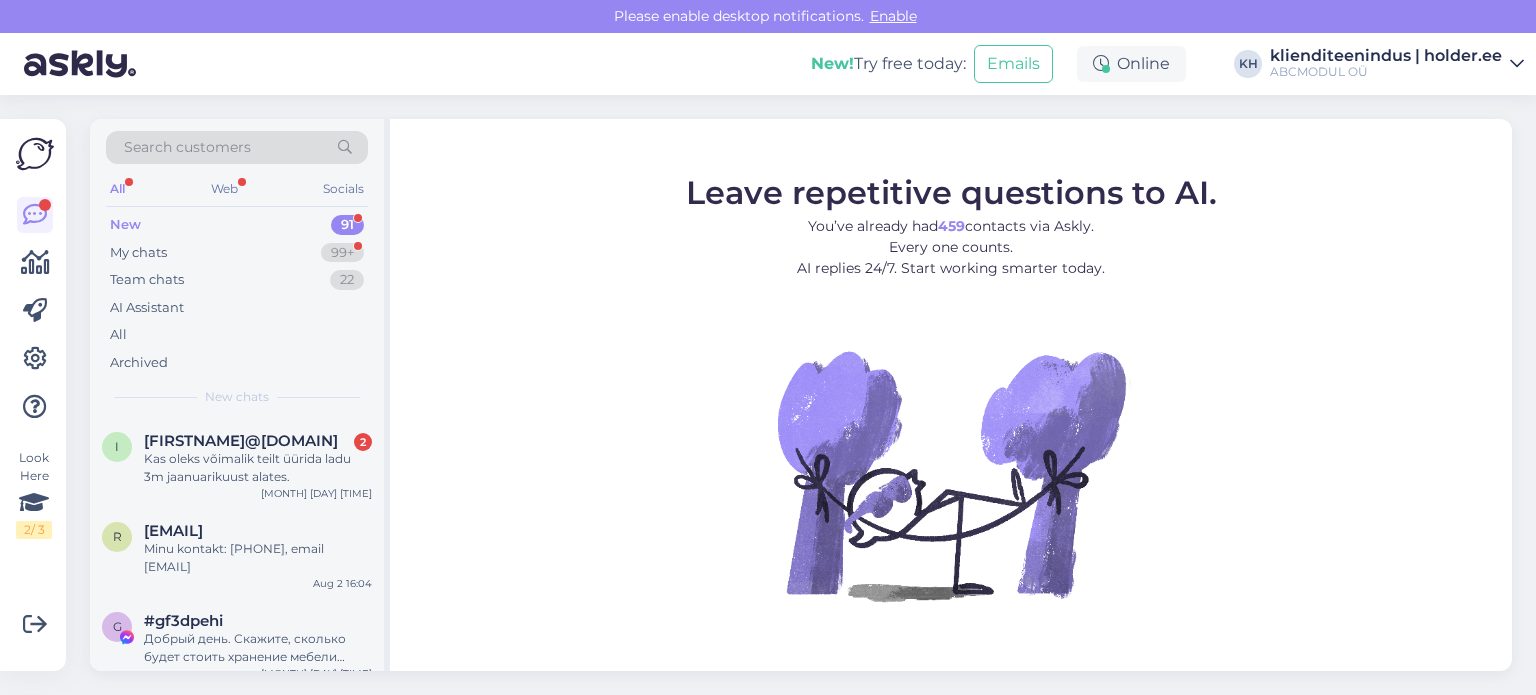 scroll, scrollTop: 0, scrollLeft: 0, axis: both 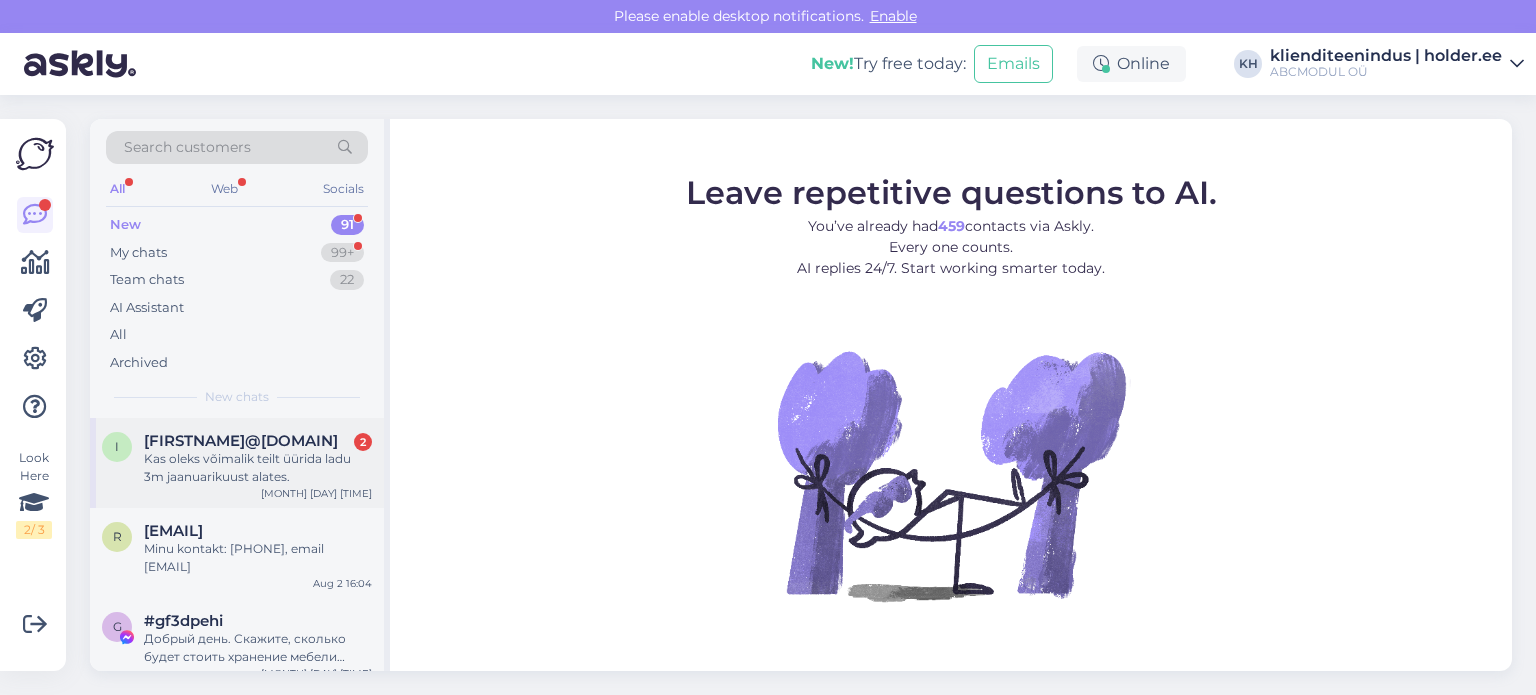 click on "Kas oleks võimalik teilt üürida ladu 3m jaanuarikuust alates." at bounding box center [258, 468] 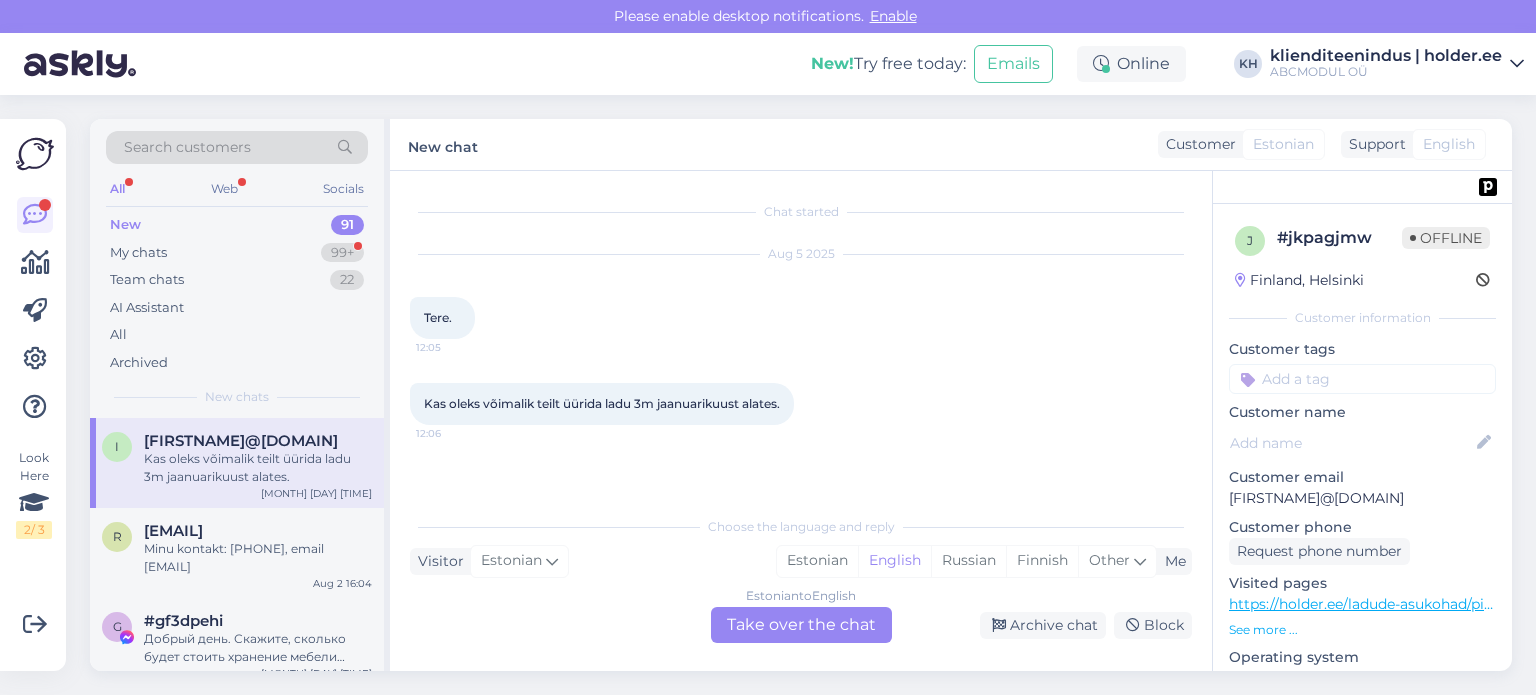 click on "Estonian  to  English Take over the chat" at bounding box center [801, 625] 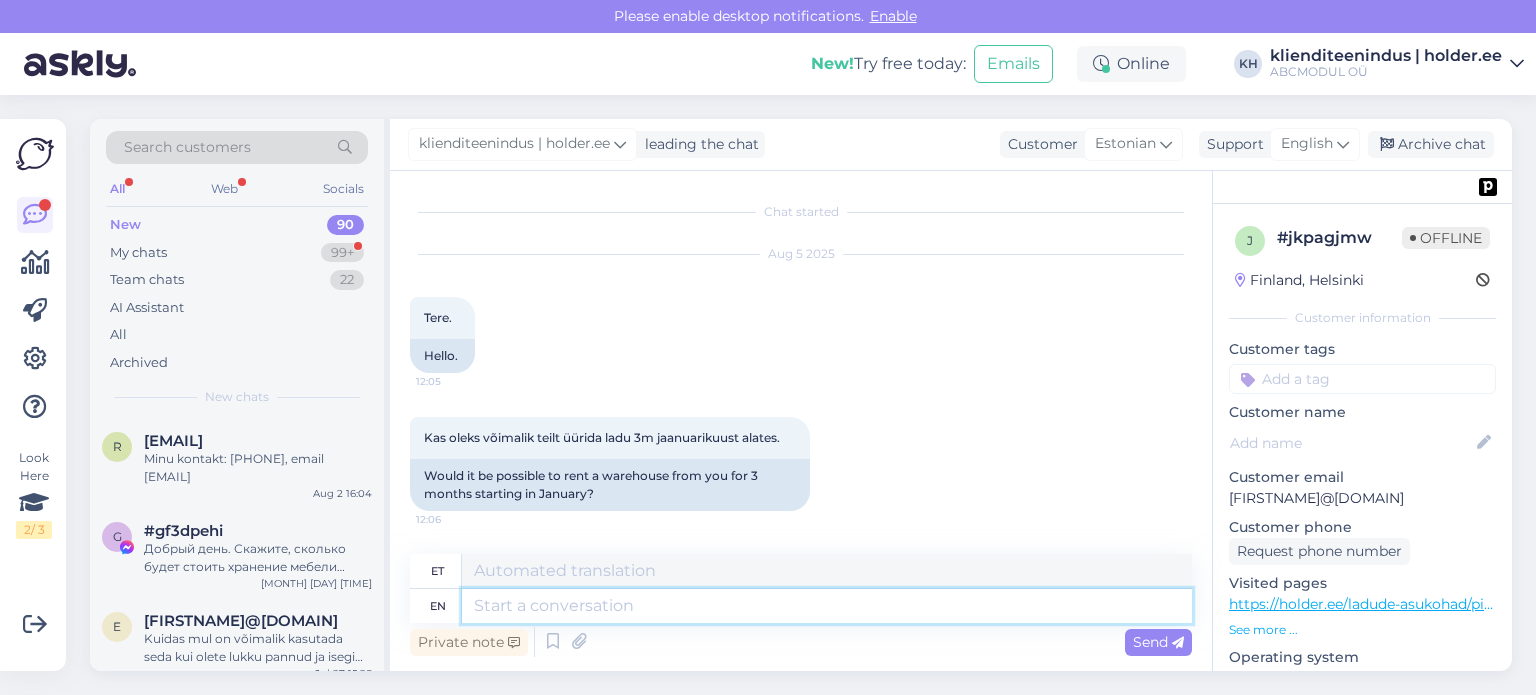 click at bounding box center [827, 606] 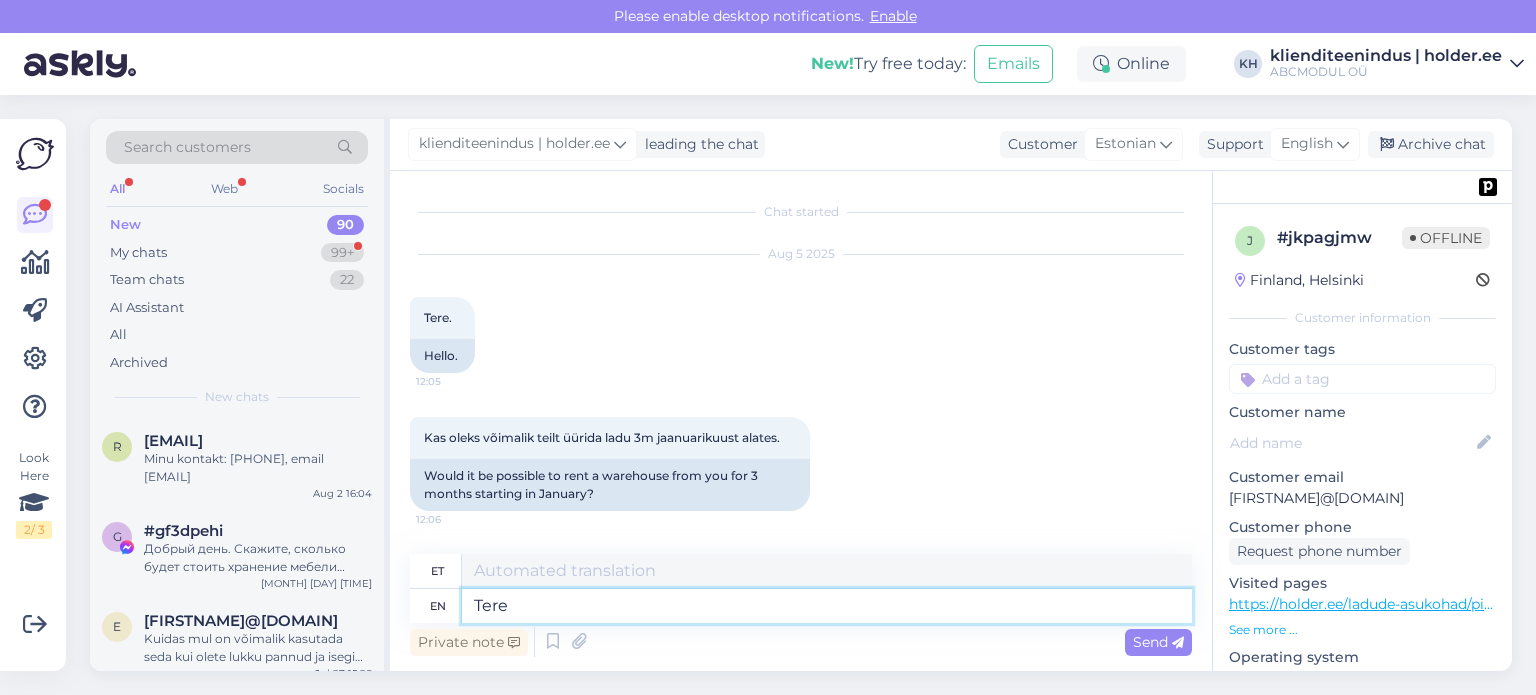 type on "Tere," 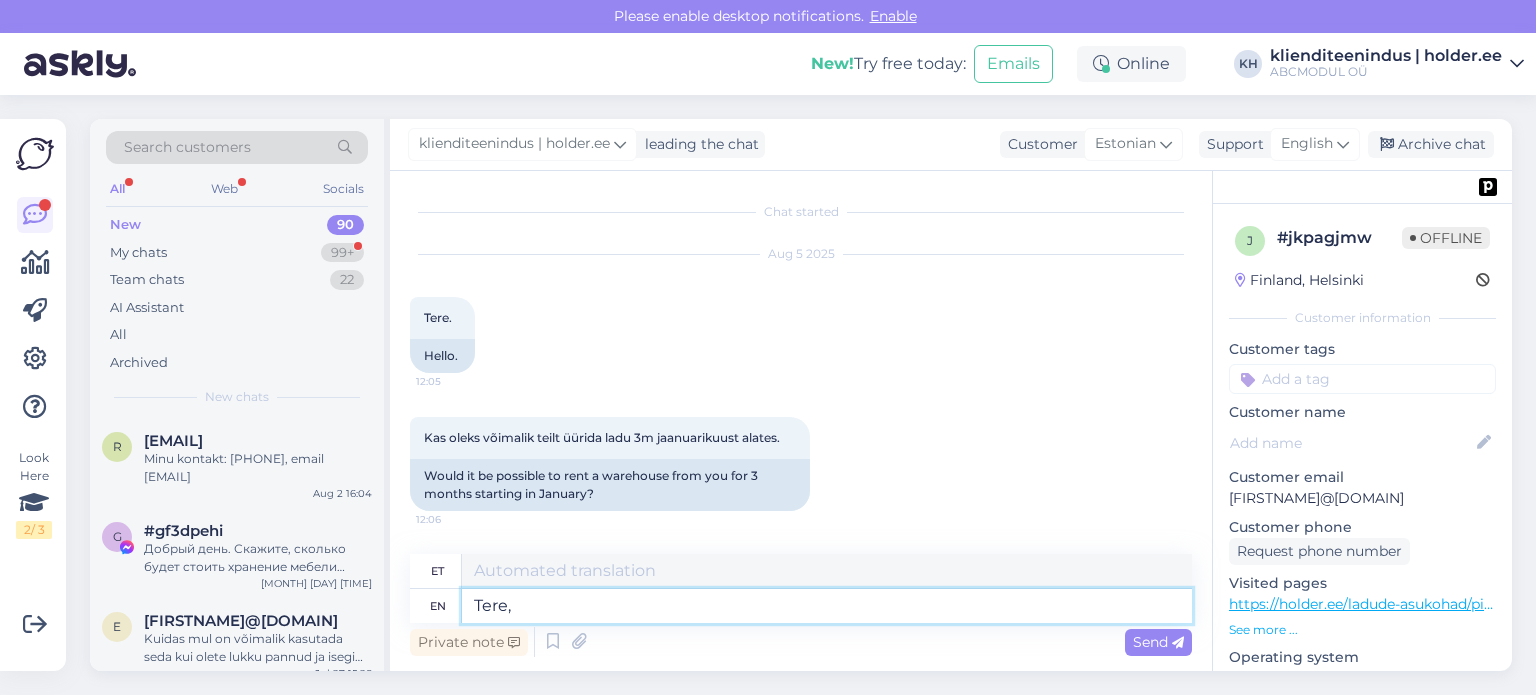 type on "Tere" 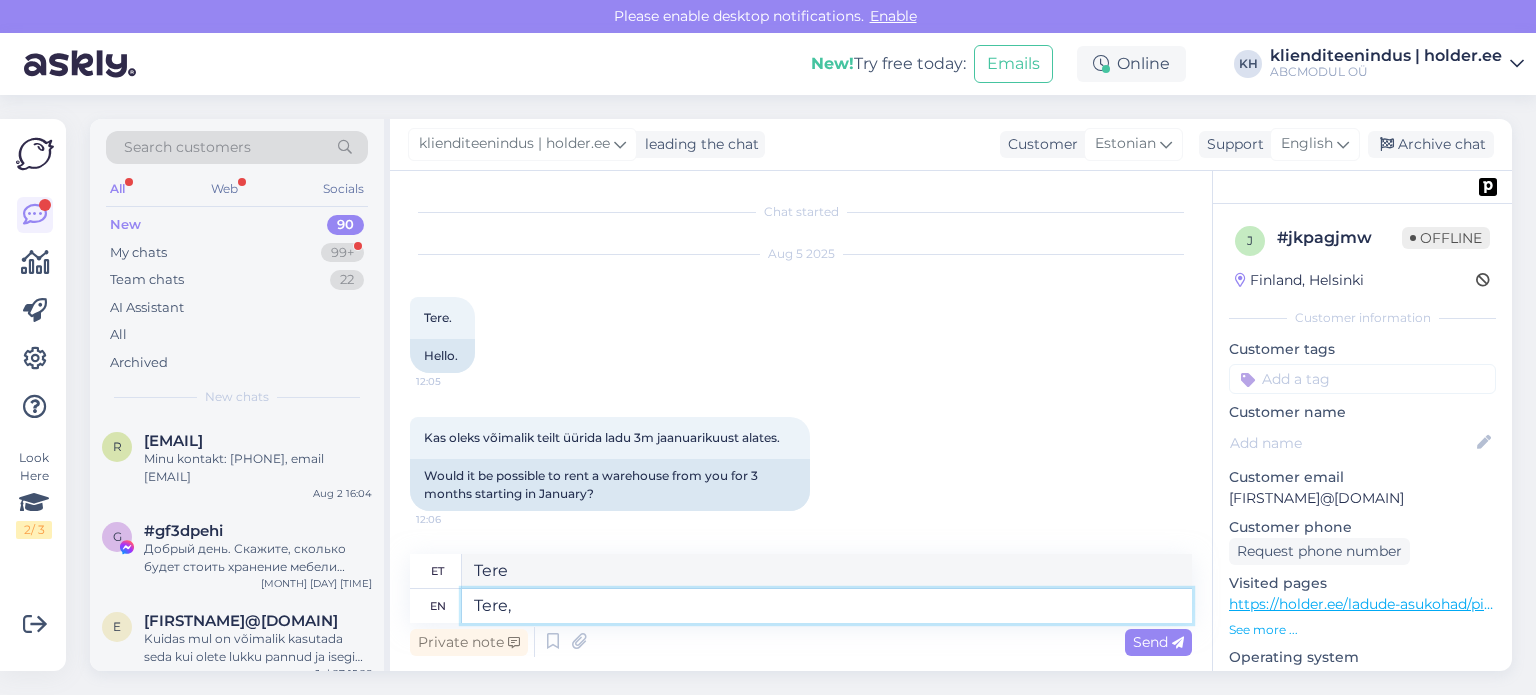 type on "Tere," 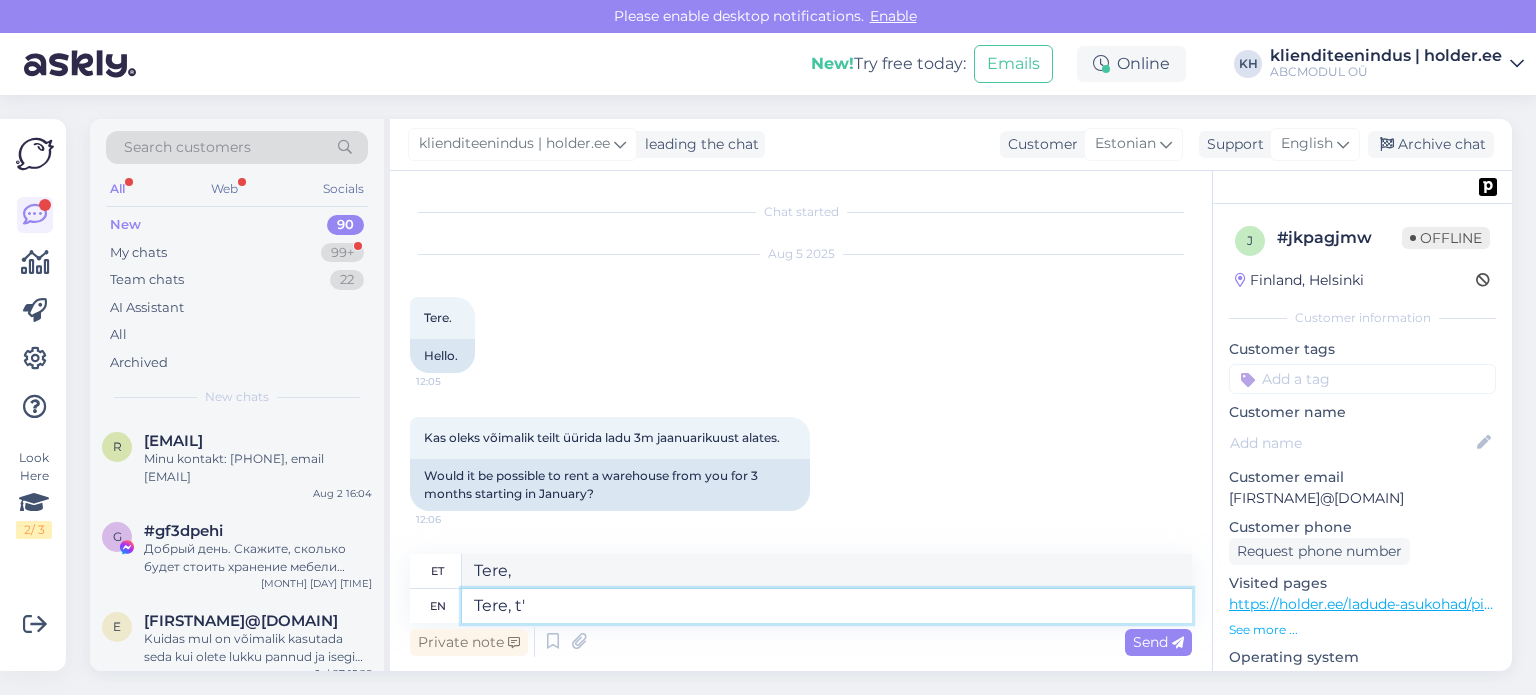 type on "Tere, t" 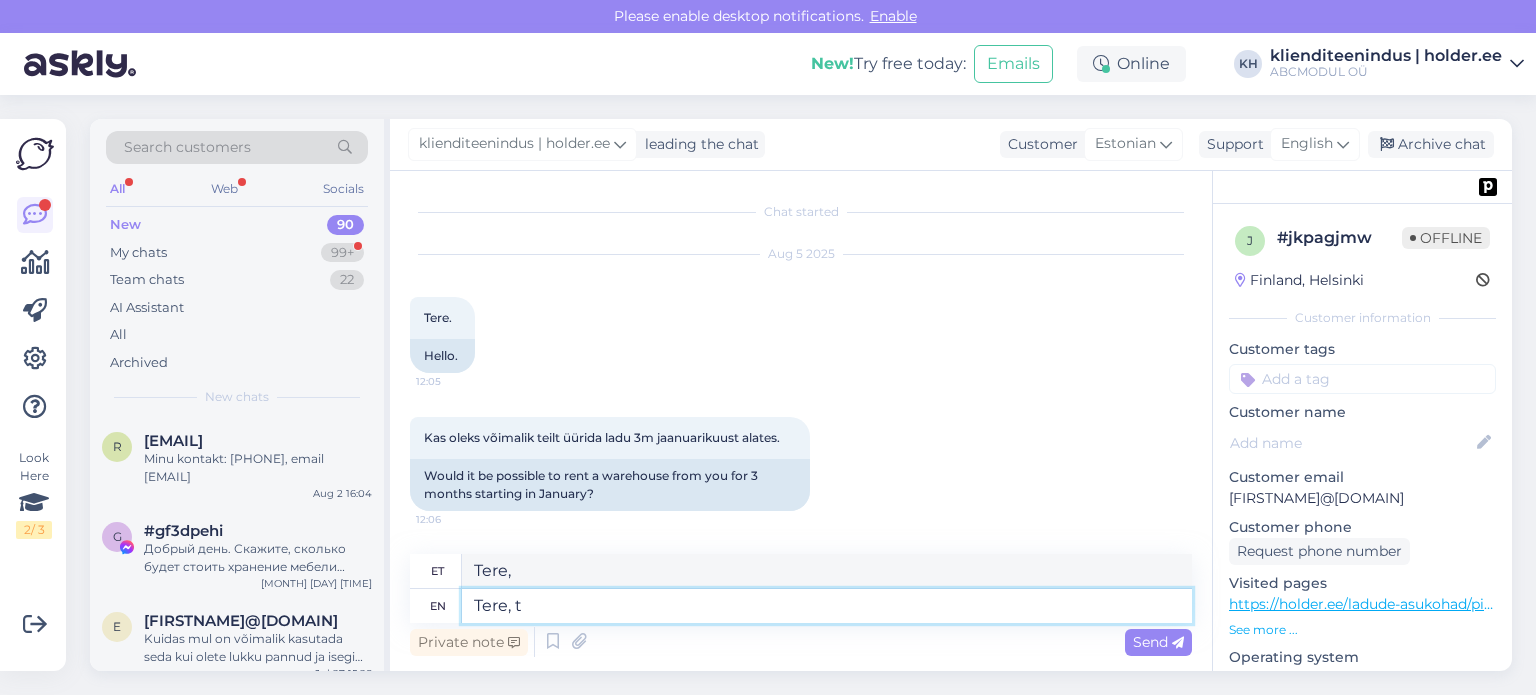 type on "Tere, t'" 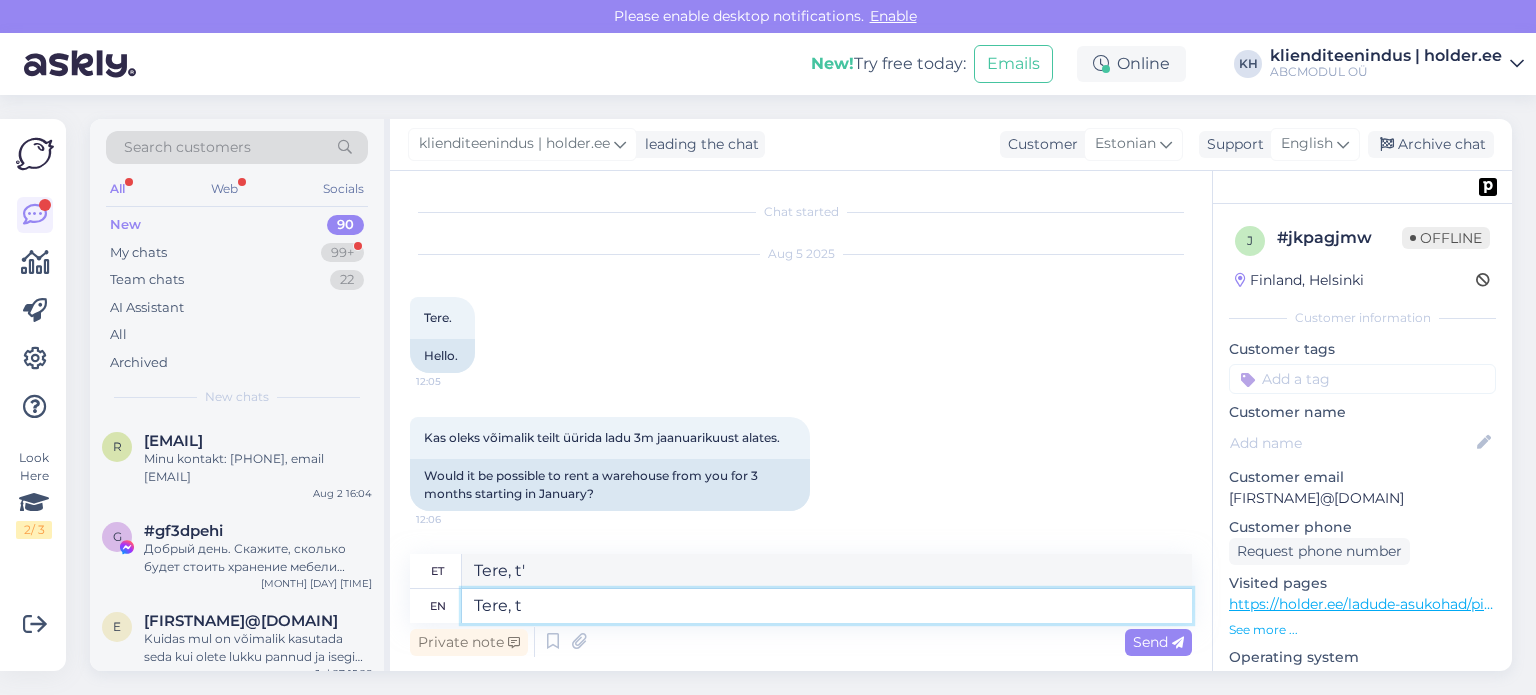type on "Tere, tÄ" 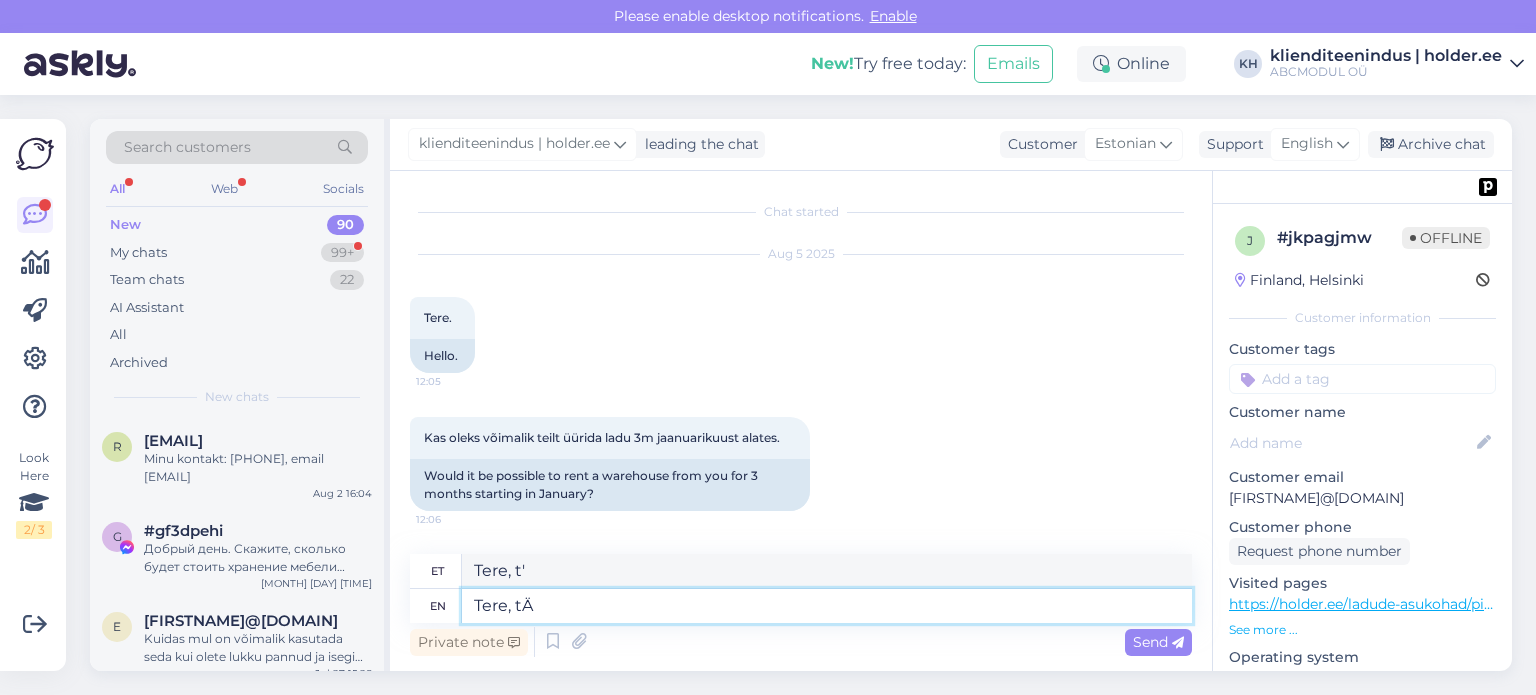 type on "Tere, tä" 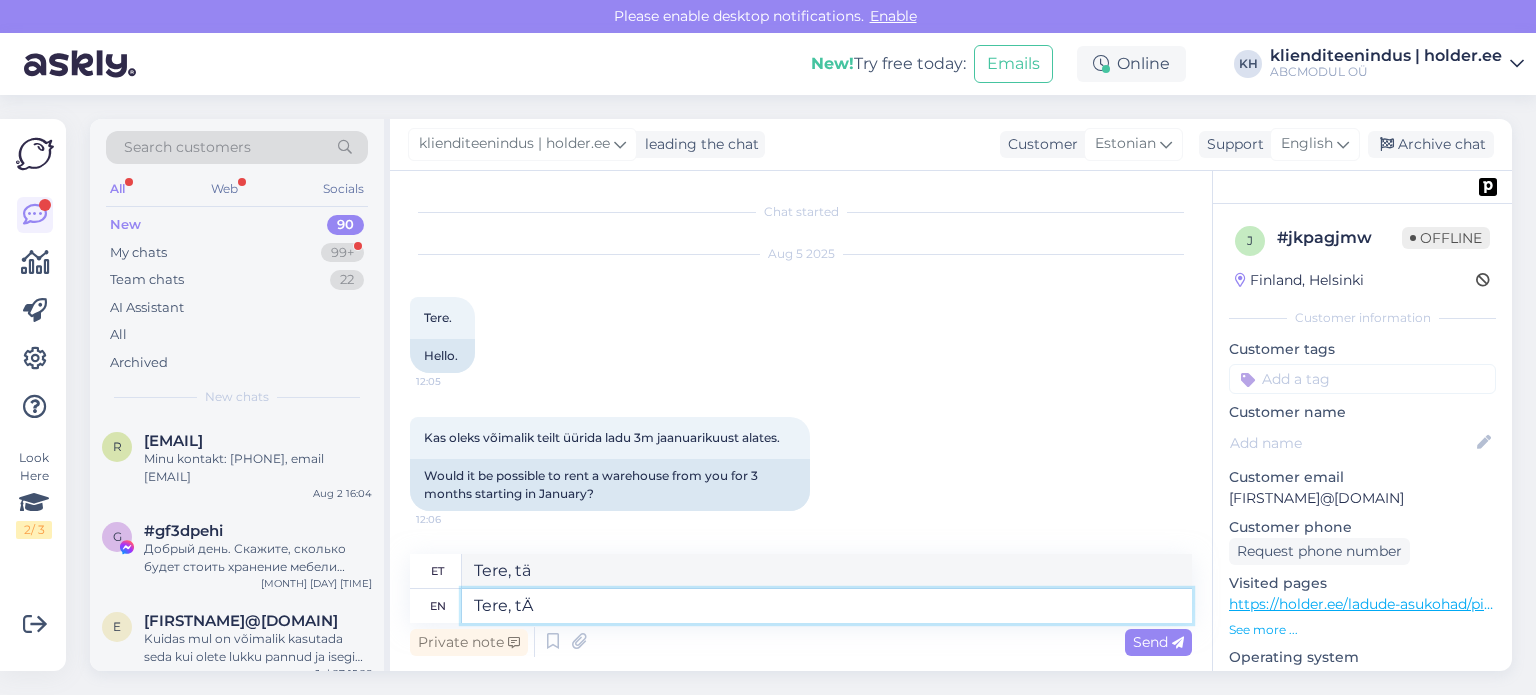 type on "Tere, t" 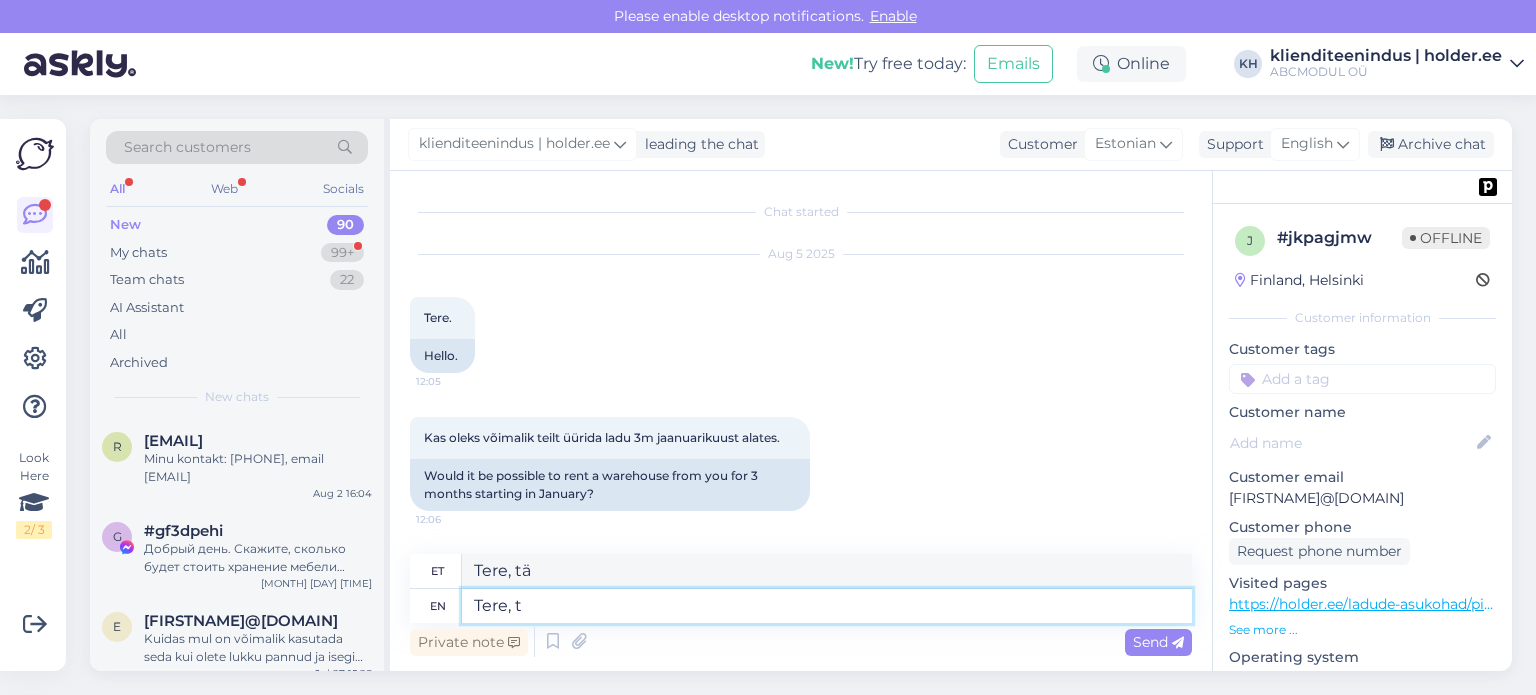 type on "Tere, t" 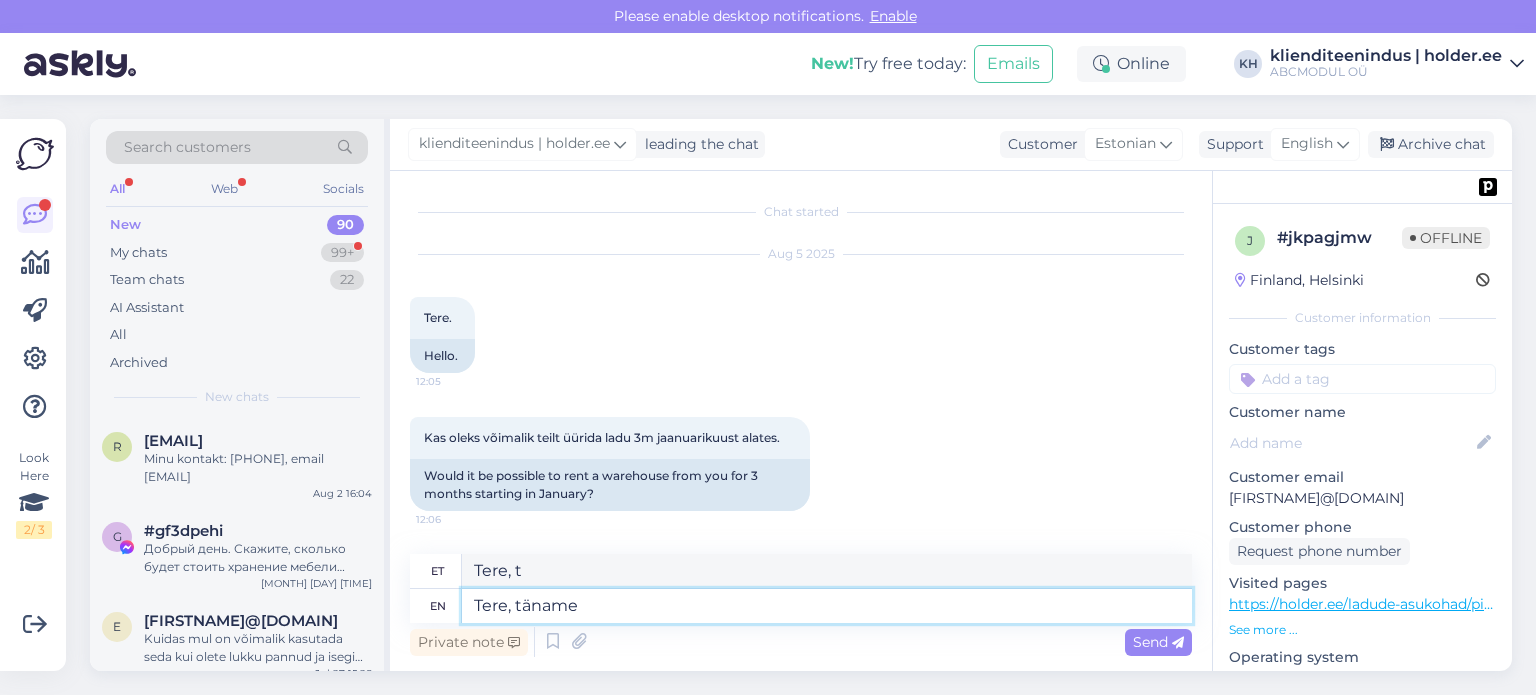 type on "Tere, täname" 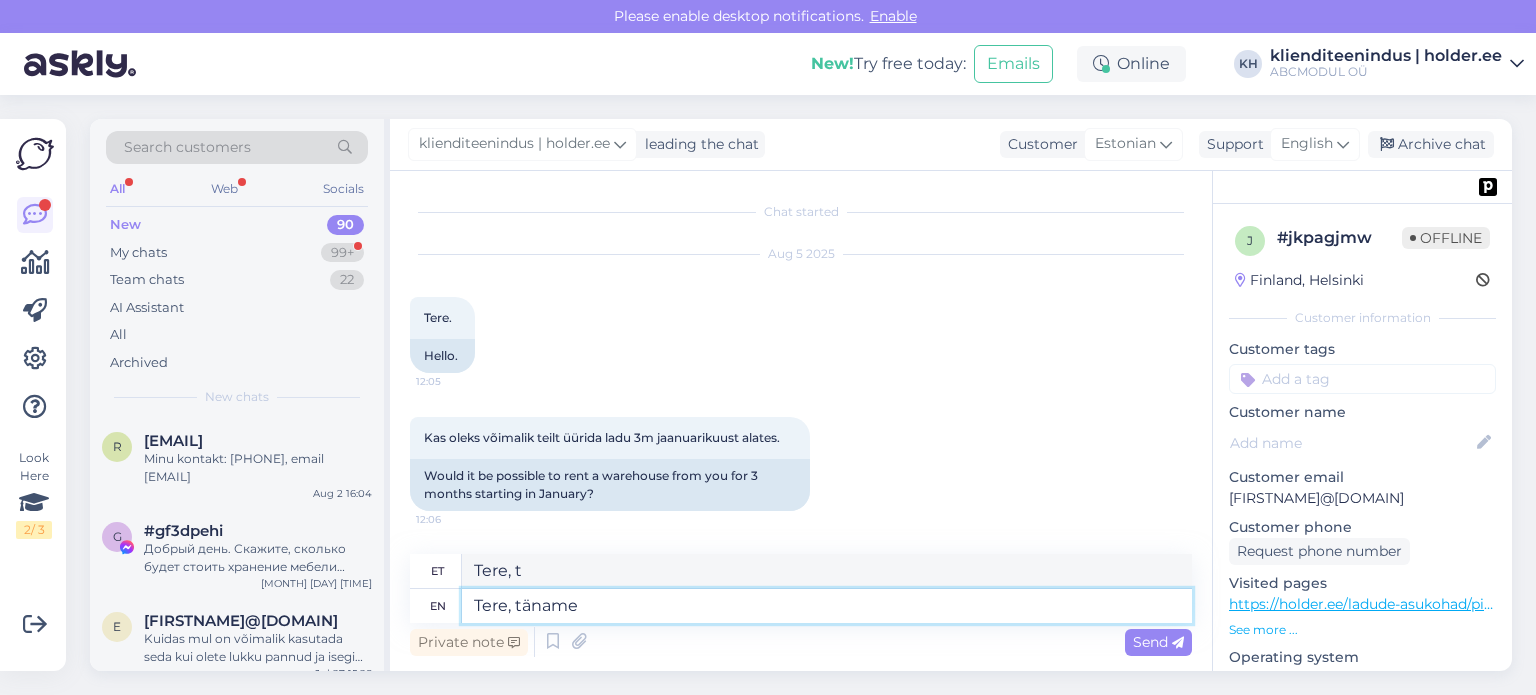 type on "Tere, täname" 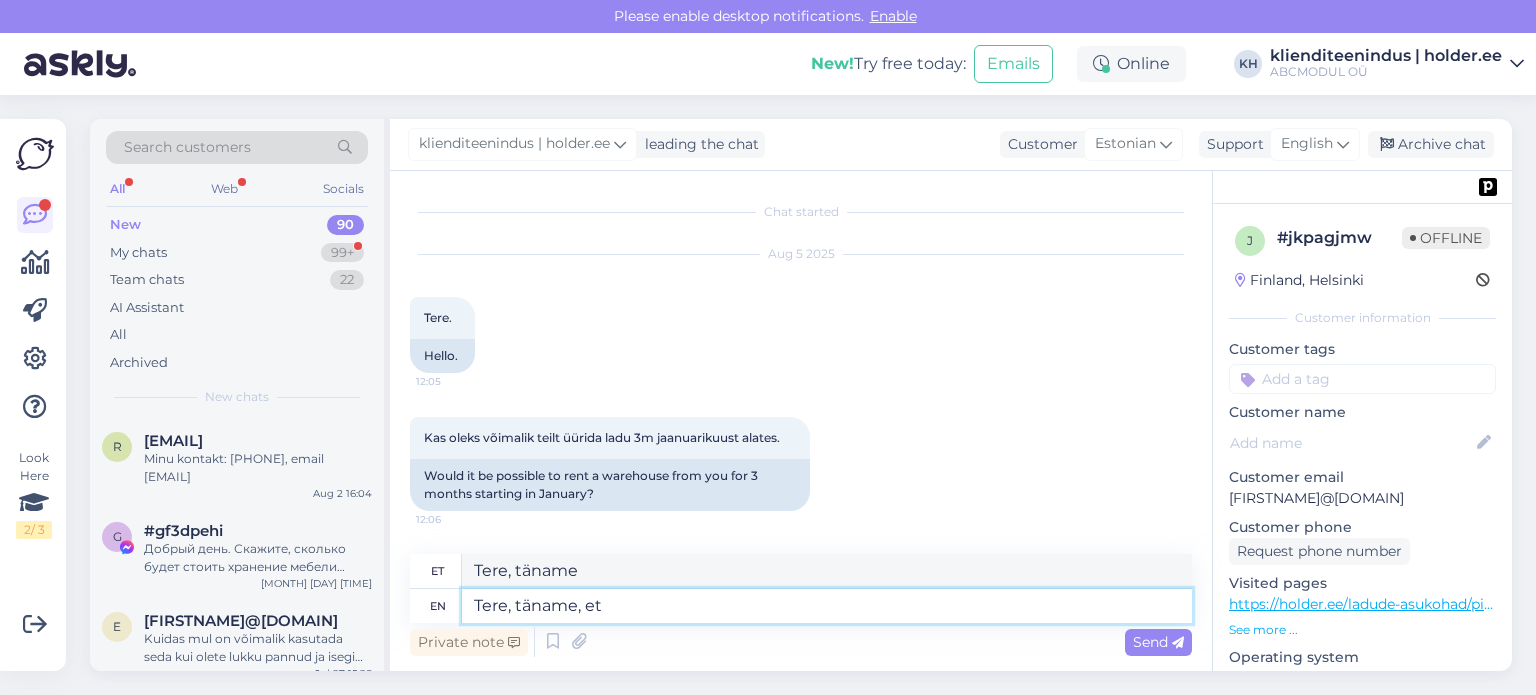 type on "Tere, täname, et" 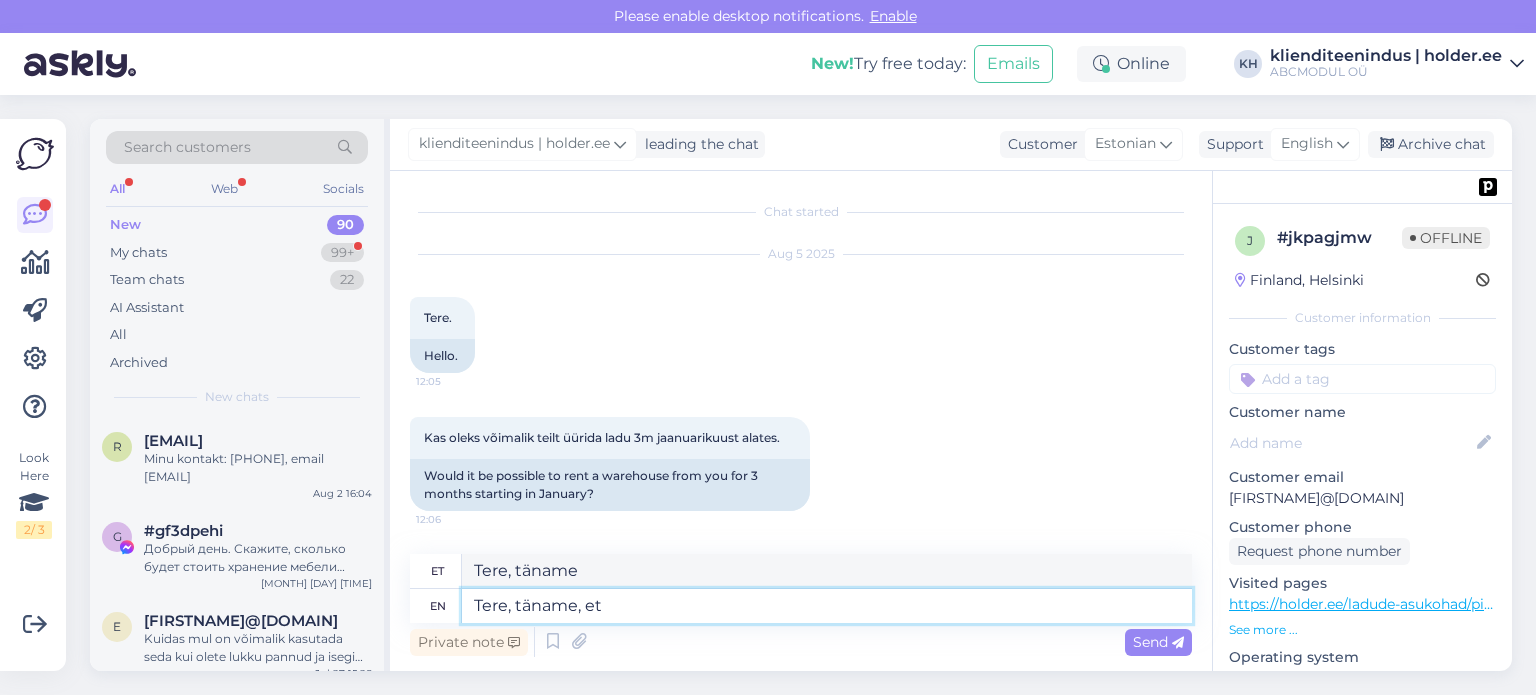 type on "Tere, täname ja" 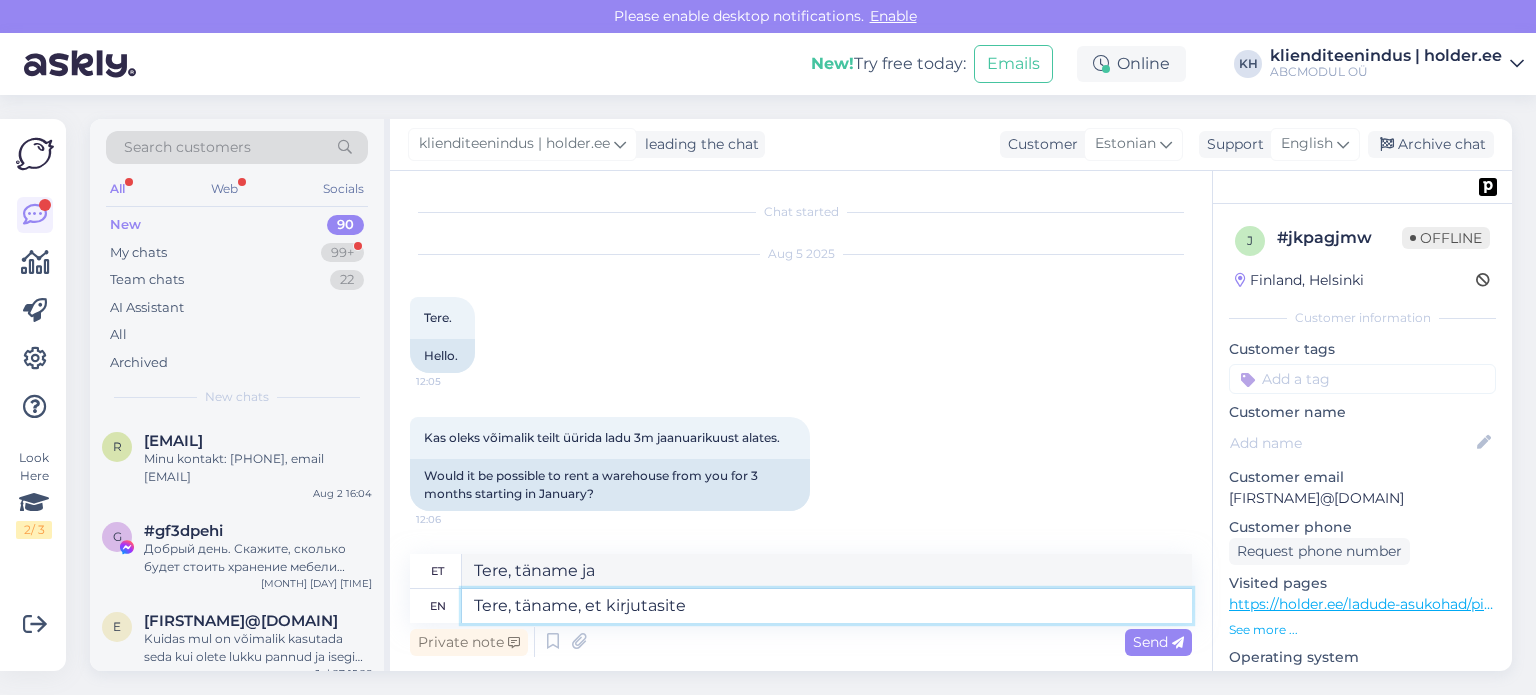 type on "Tere, täname, et kirjutasite" 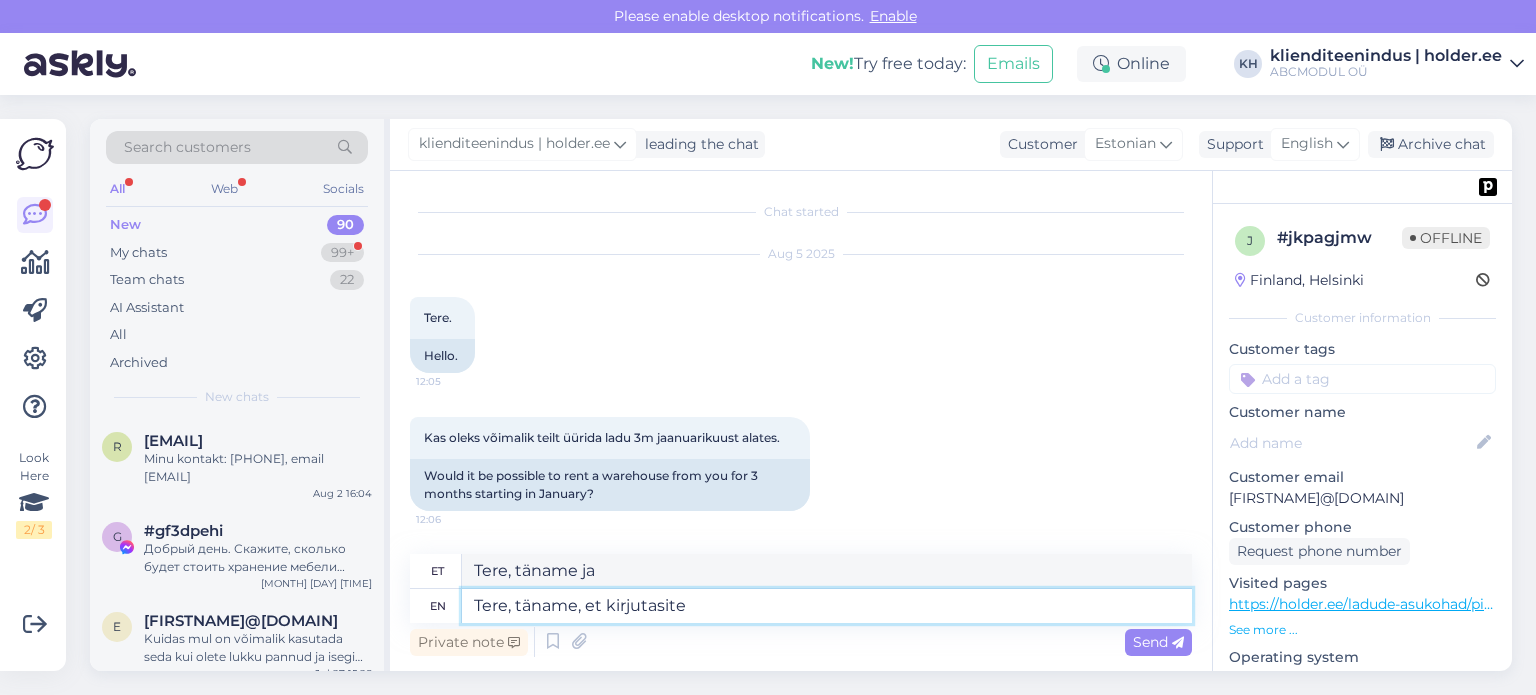 type on "Tere, täname ja kirjutate" 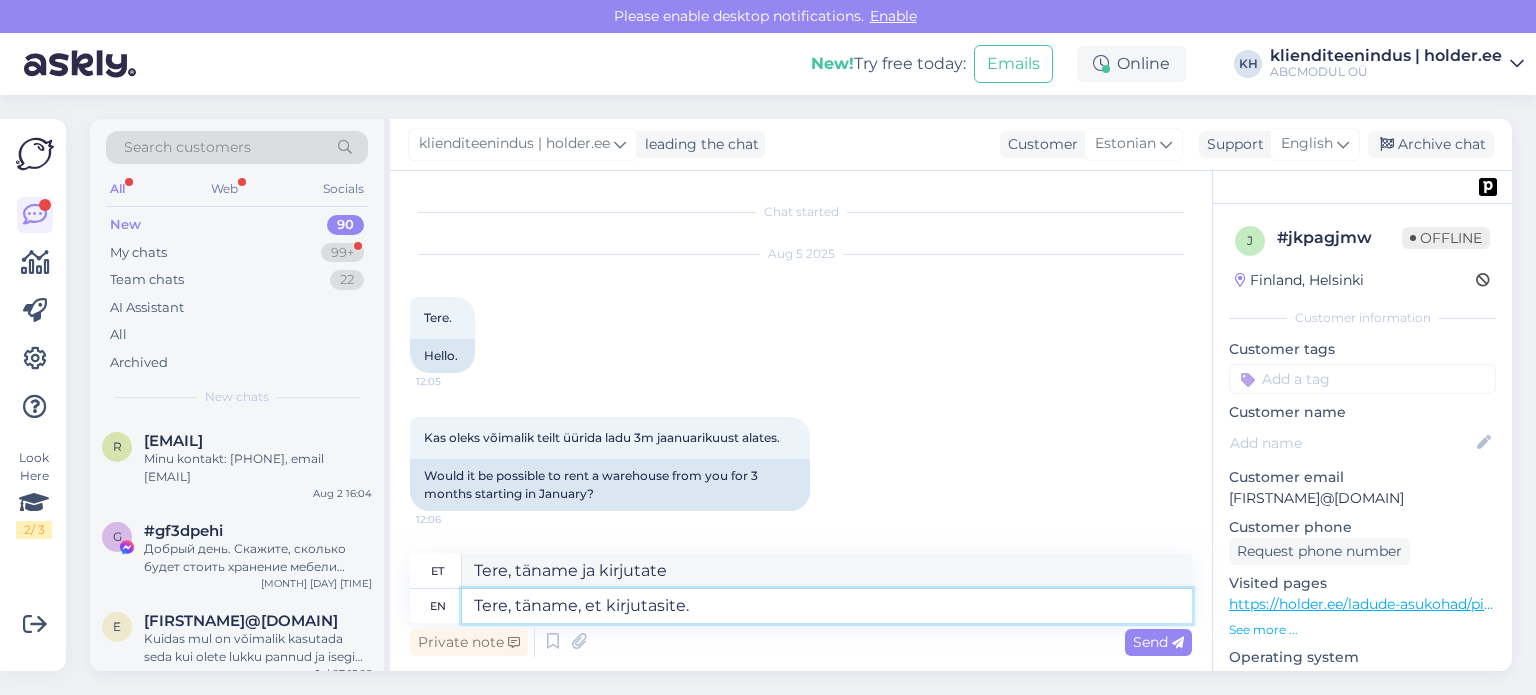 type on "Tere, täname, et kirjutasite." 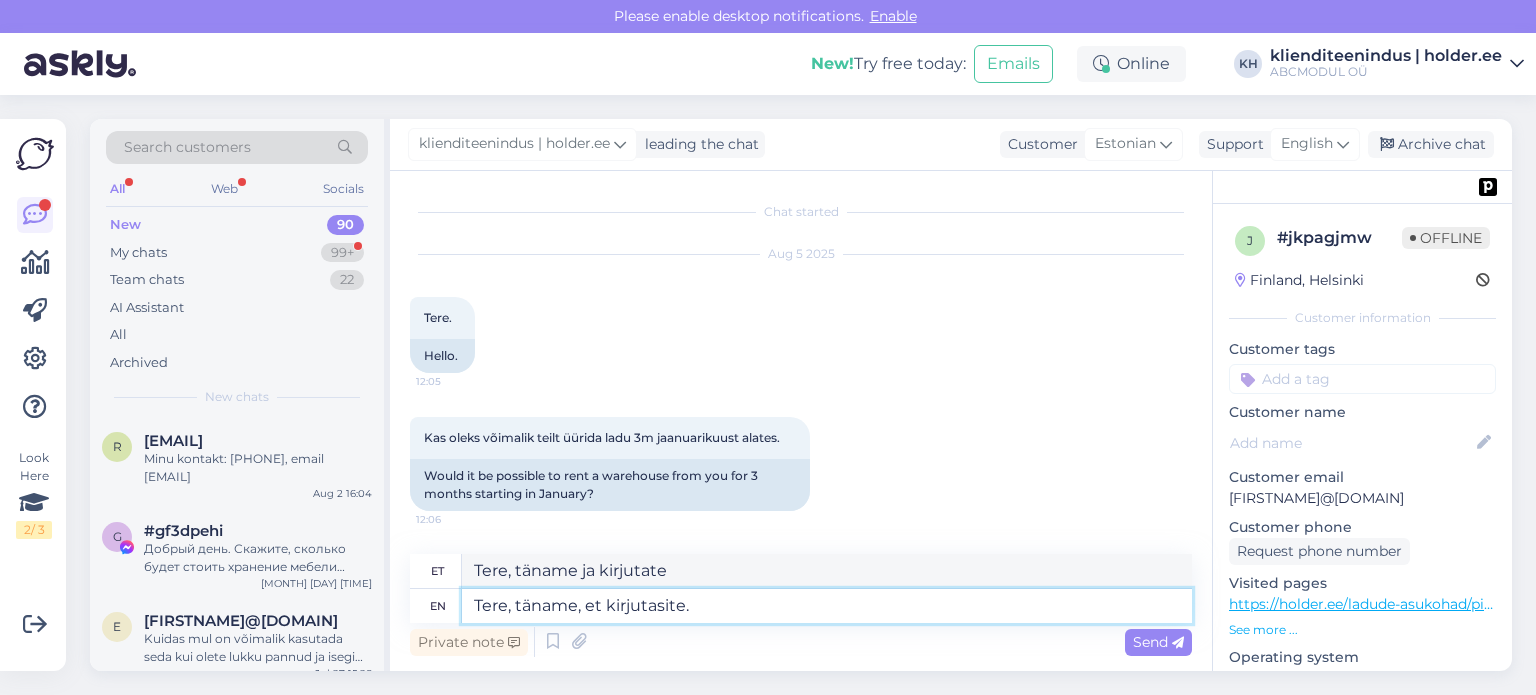 type on "Tere, täname, et kirjutasite." 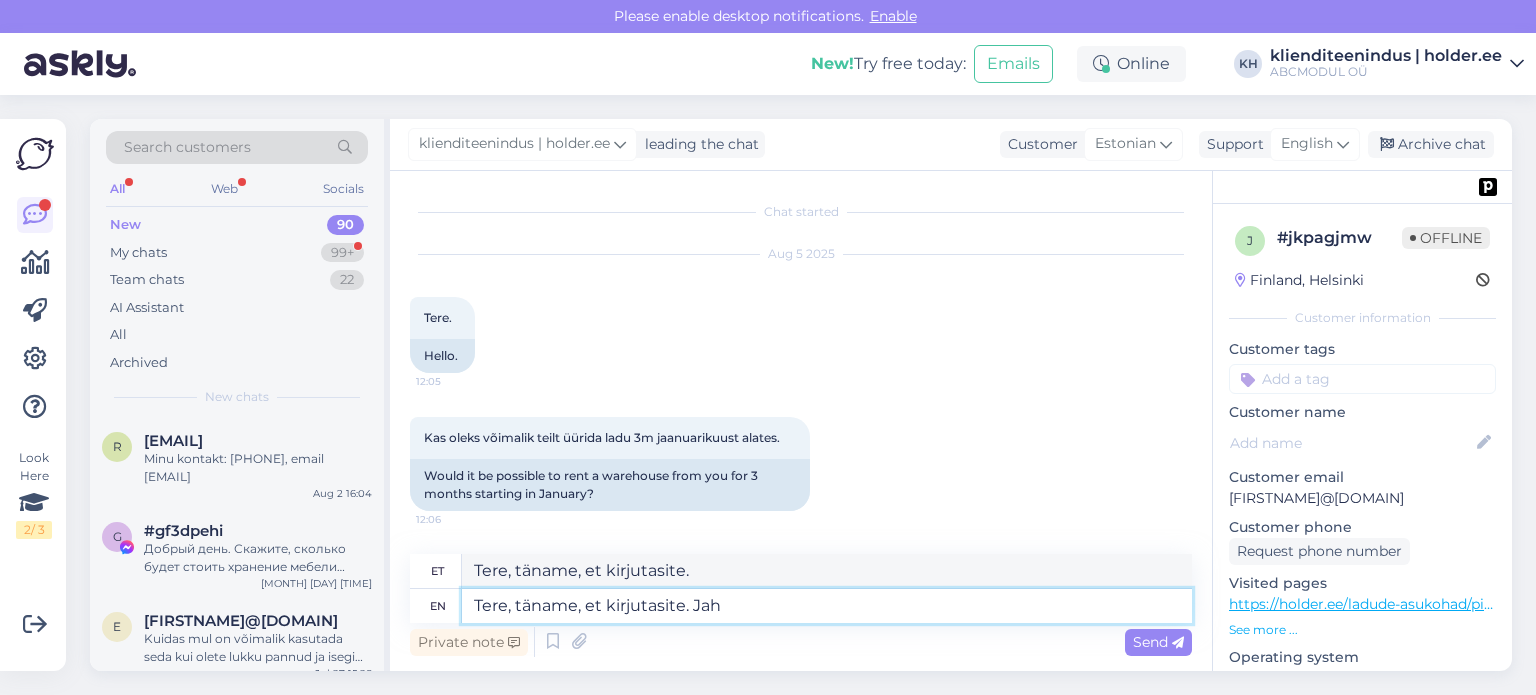 type on "Tere, täname, et kirjutasite. Jah i" 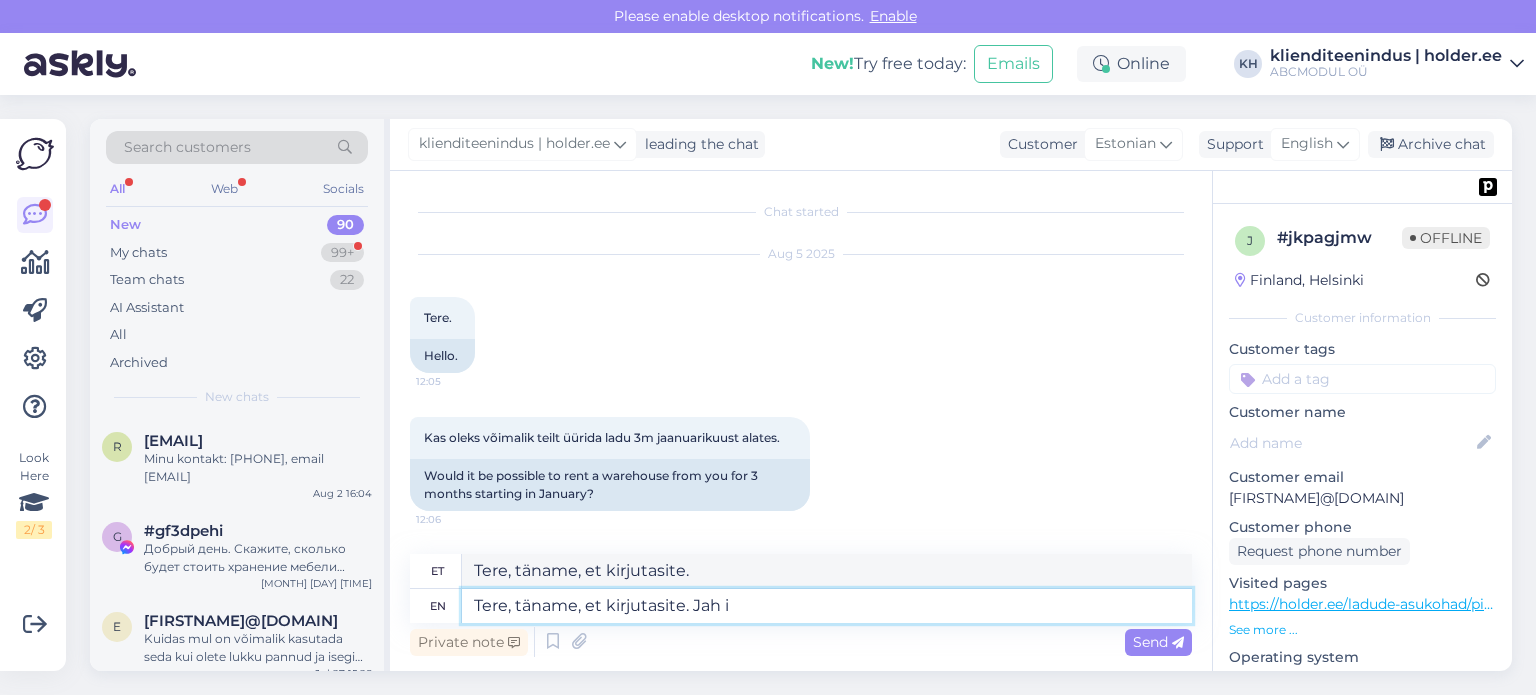 type on "Tere, täname, et kirjutasite. Jah" 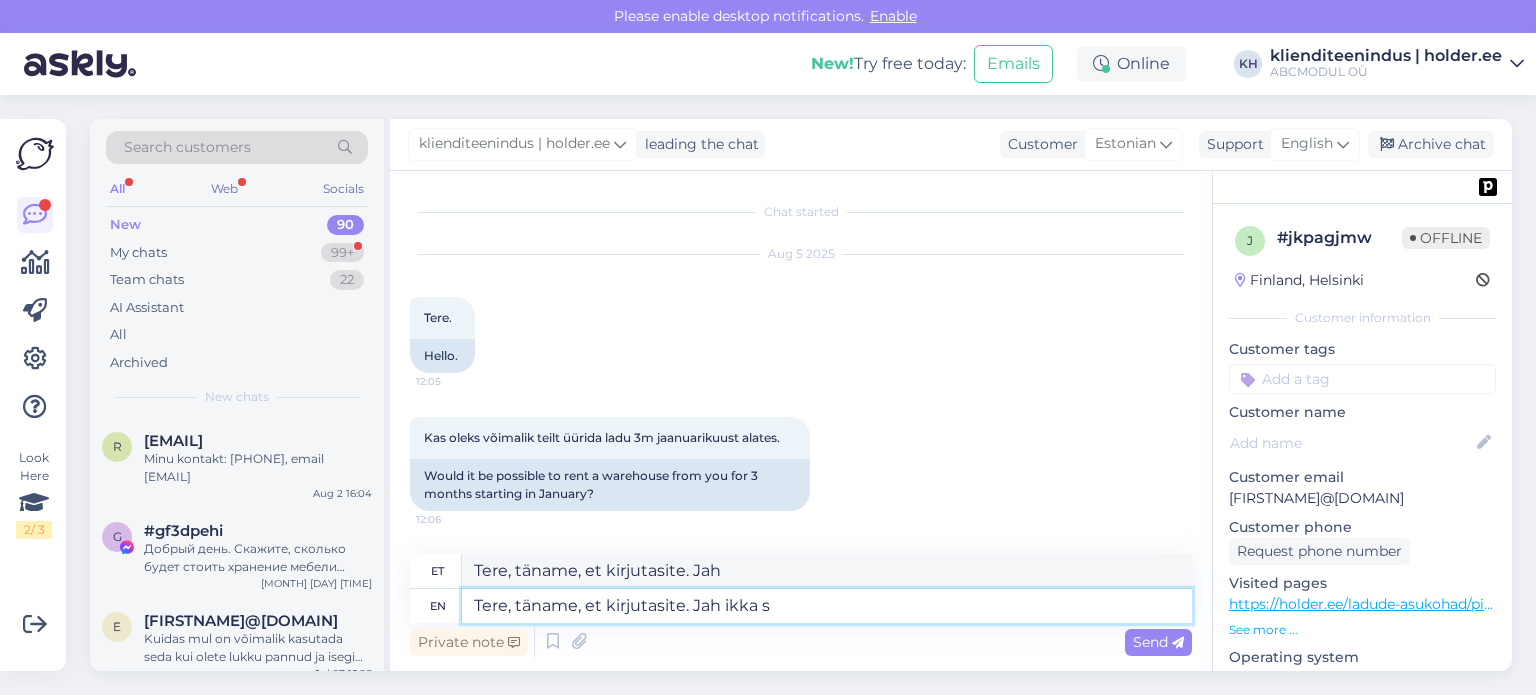 type on "Tere, täname, et kirjutasite. Jah ikka sa" 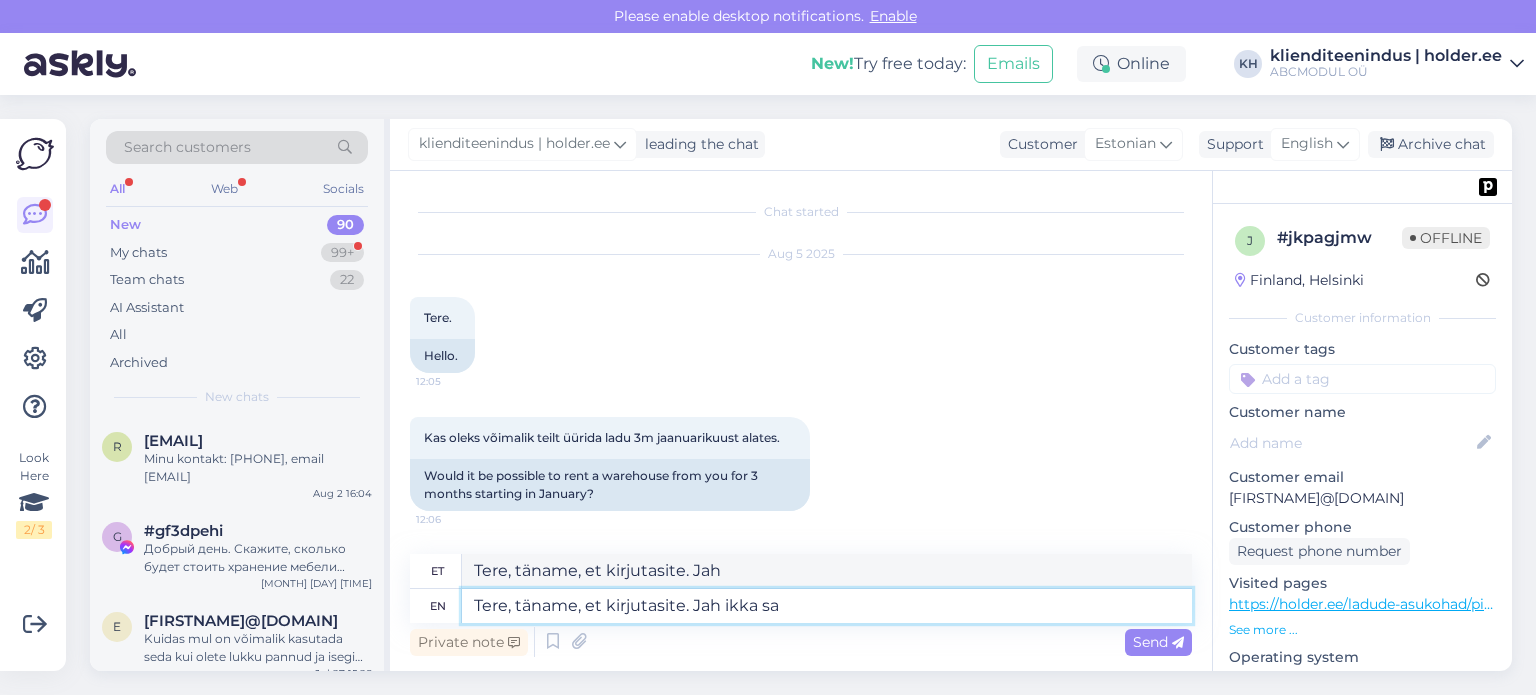 type on "Tere, täname, et kirjutasite. Jah ikka" 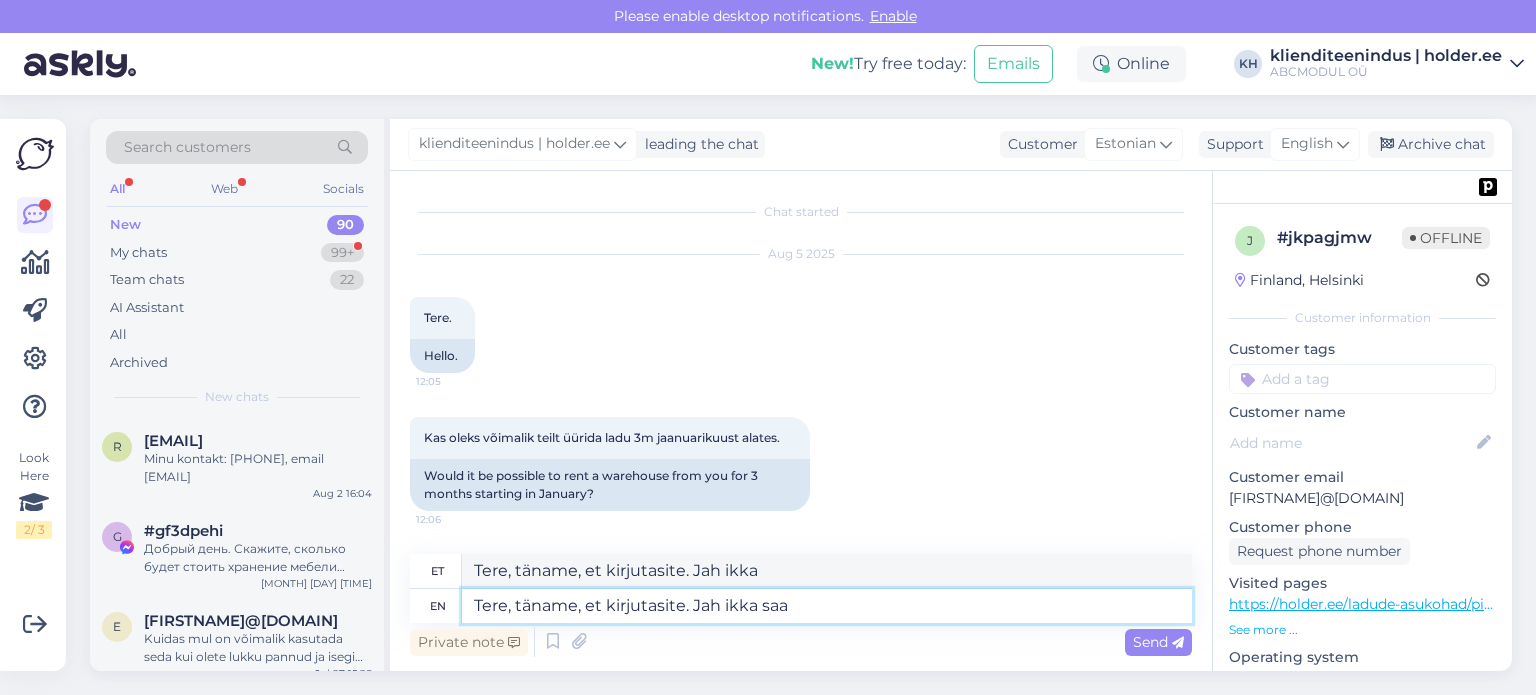 type on "Tere, täname, et kirjutasite. Jah ikka saab" 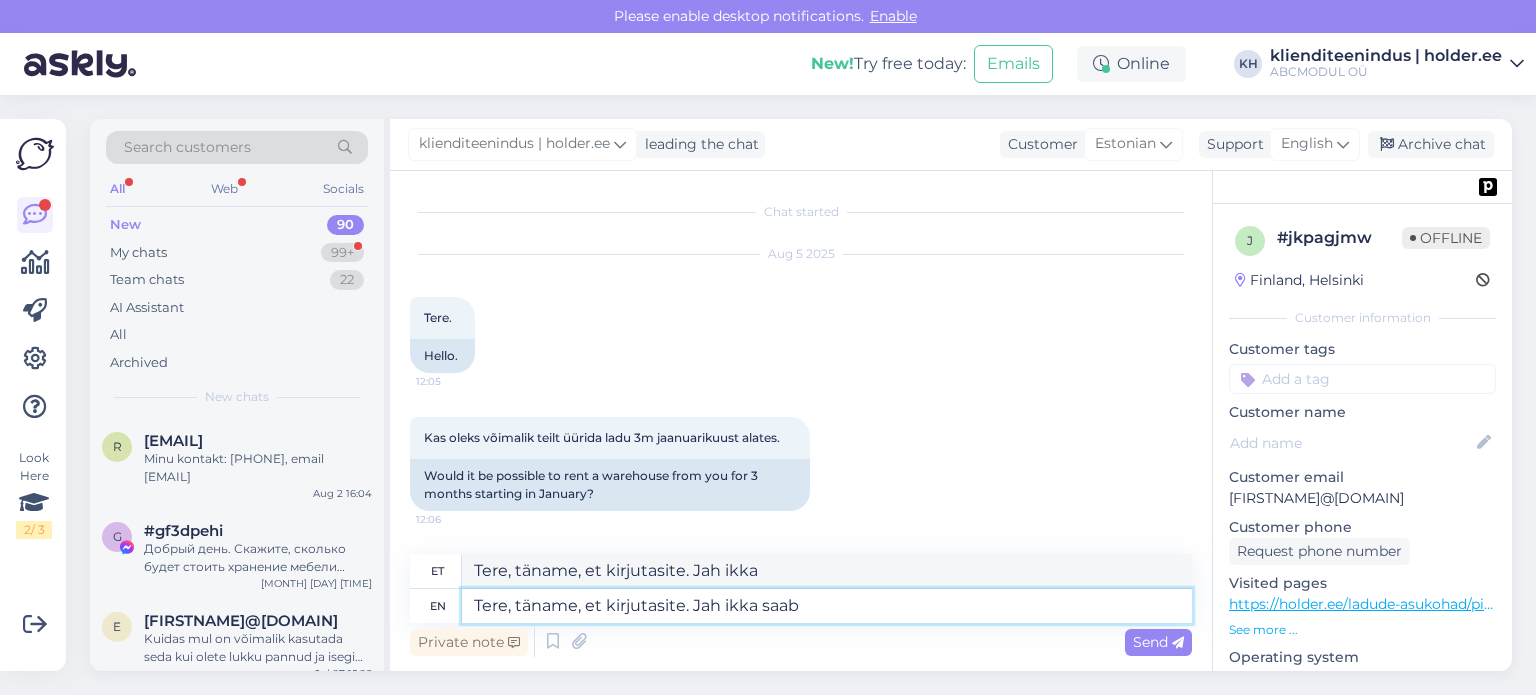 type on "Tere, täname, et kirjutasite. Jah ikka saab" 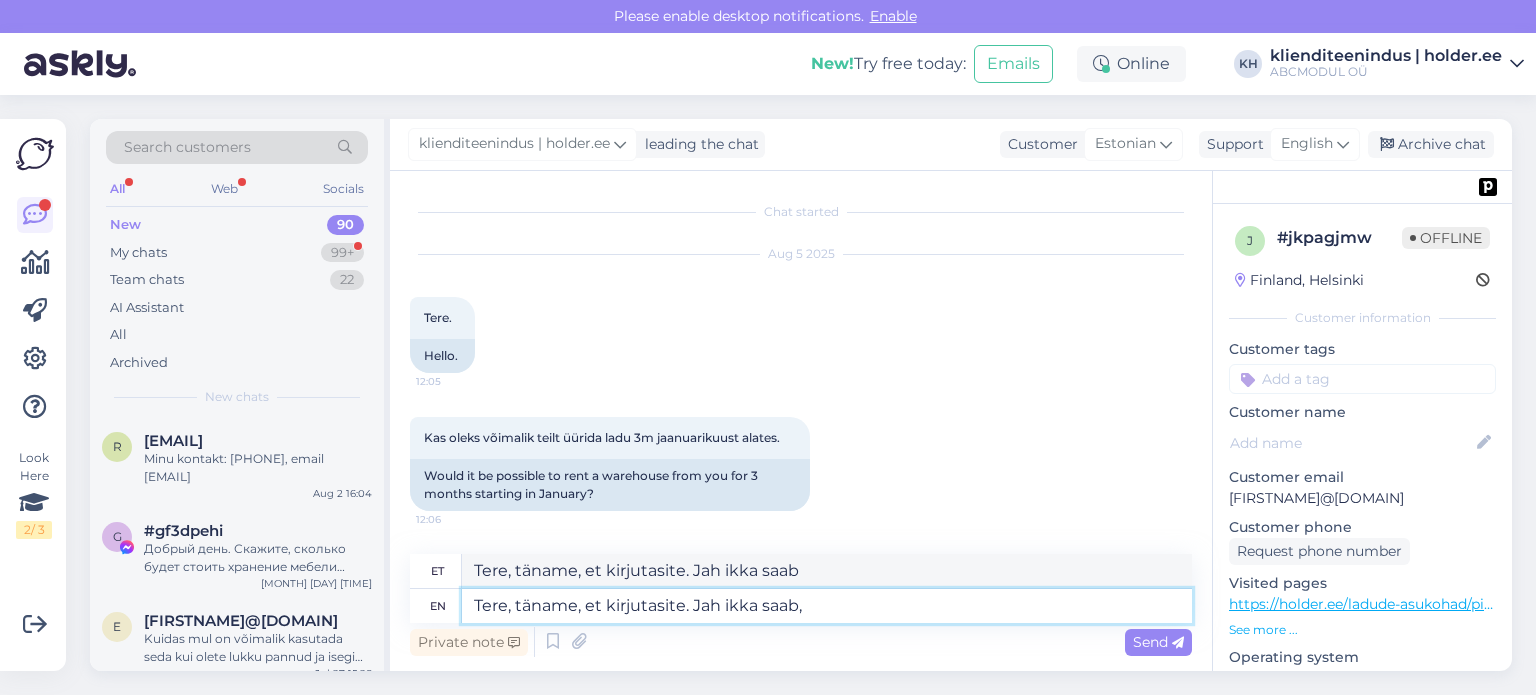 type on "Tere, täname, et kirjutasite. Jah ikka saab," 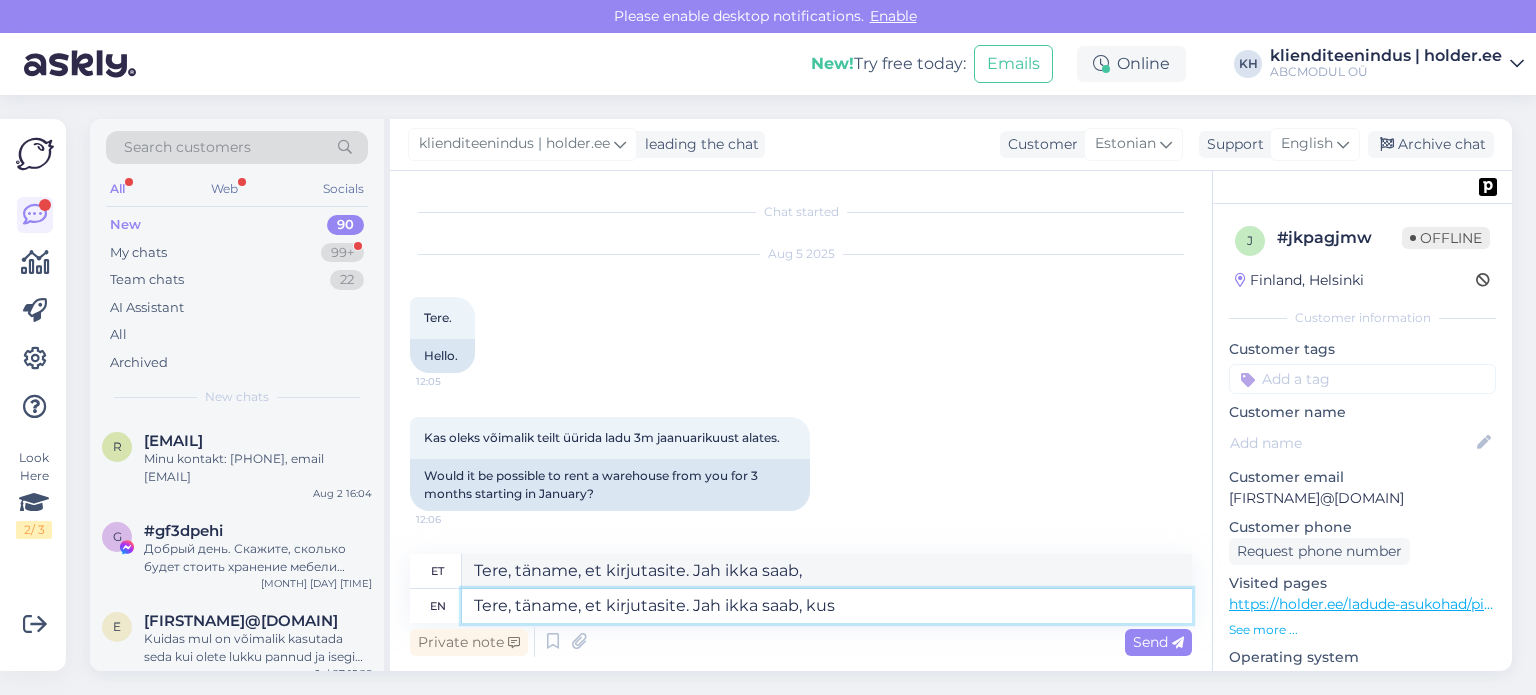 type on "Tere, täname, et kirjutasite. Jah ikka saab, kus" 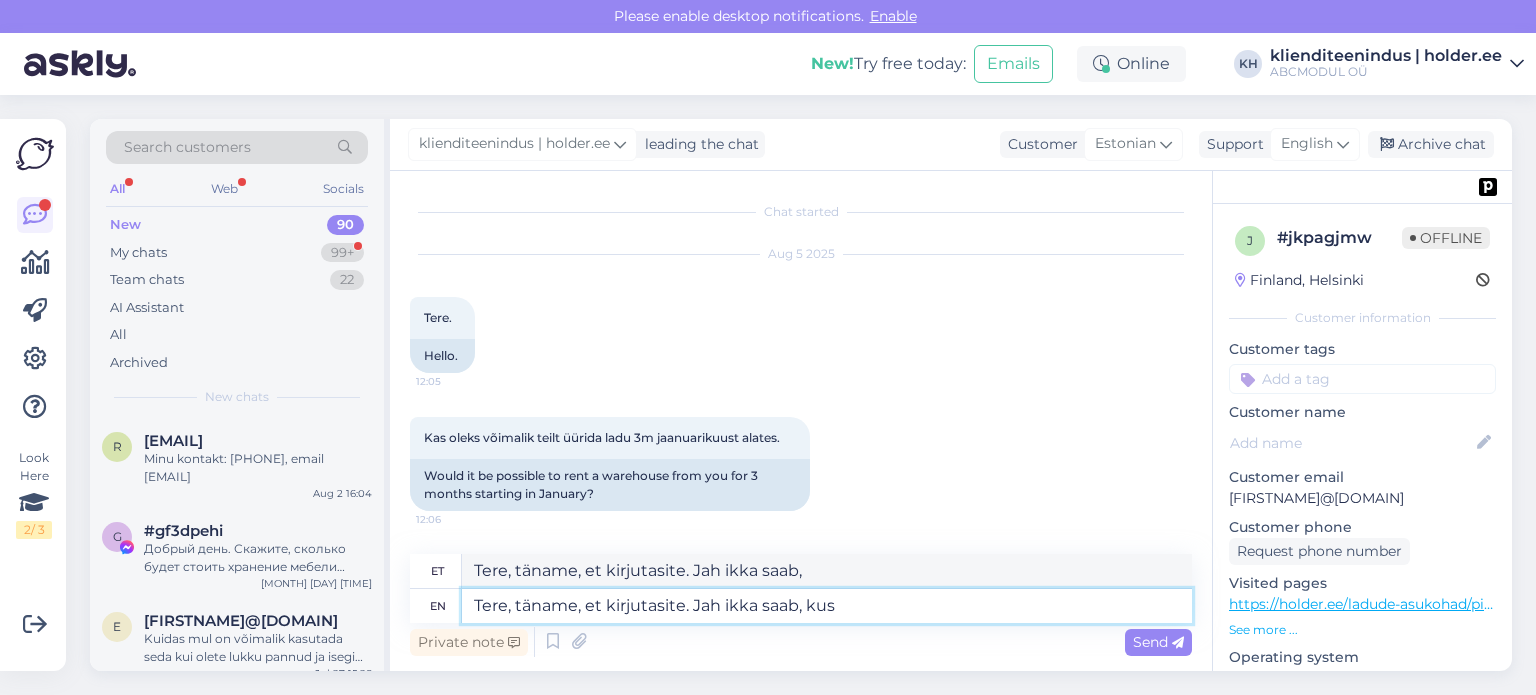 type on "Tere, täname, et kirjutasite. Jah ikka saab, kus" 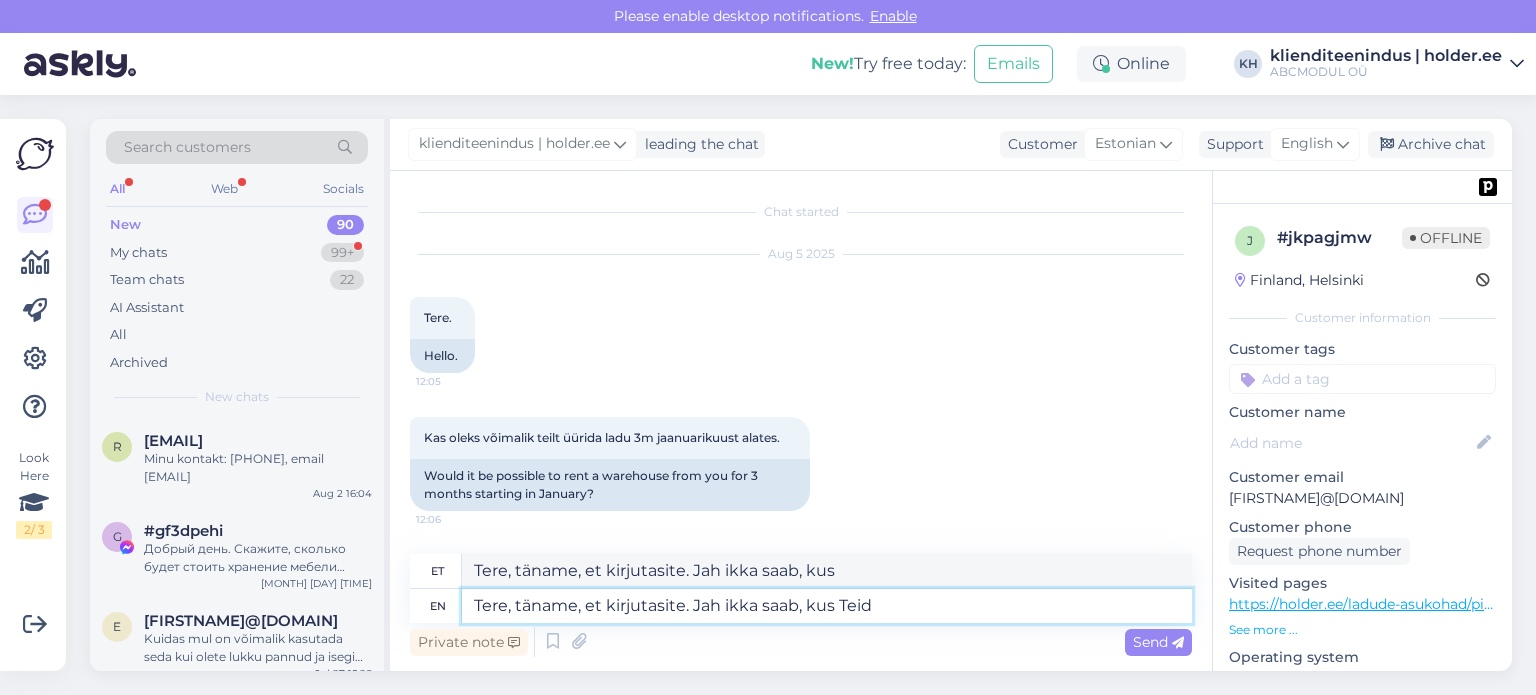 type on "Tere, täname, et kirjutasite. Jah ikka saab, kus Teid" 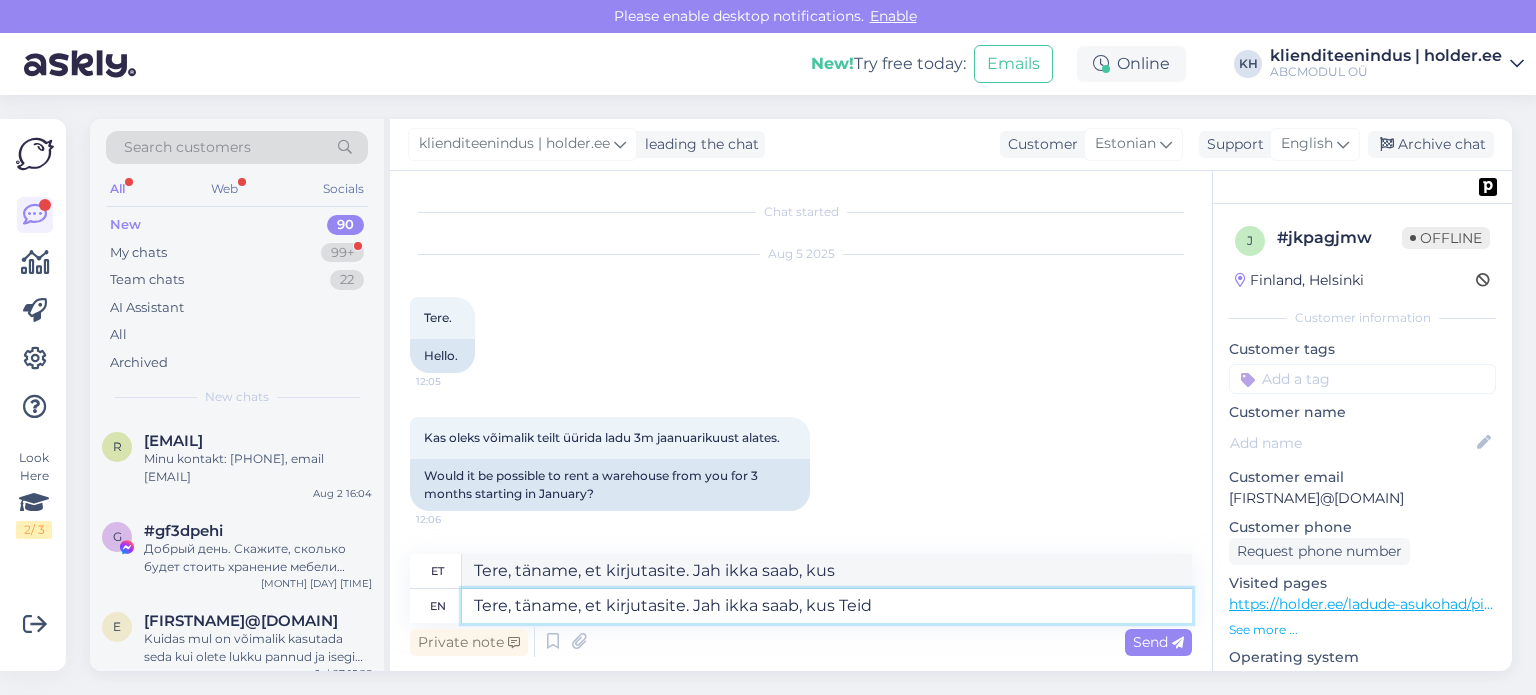type on "Tere, täname, et kirjutasite. Jah ikka saab, kus Teid" 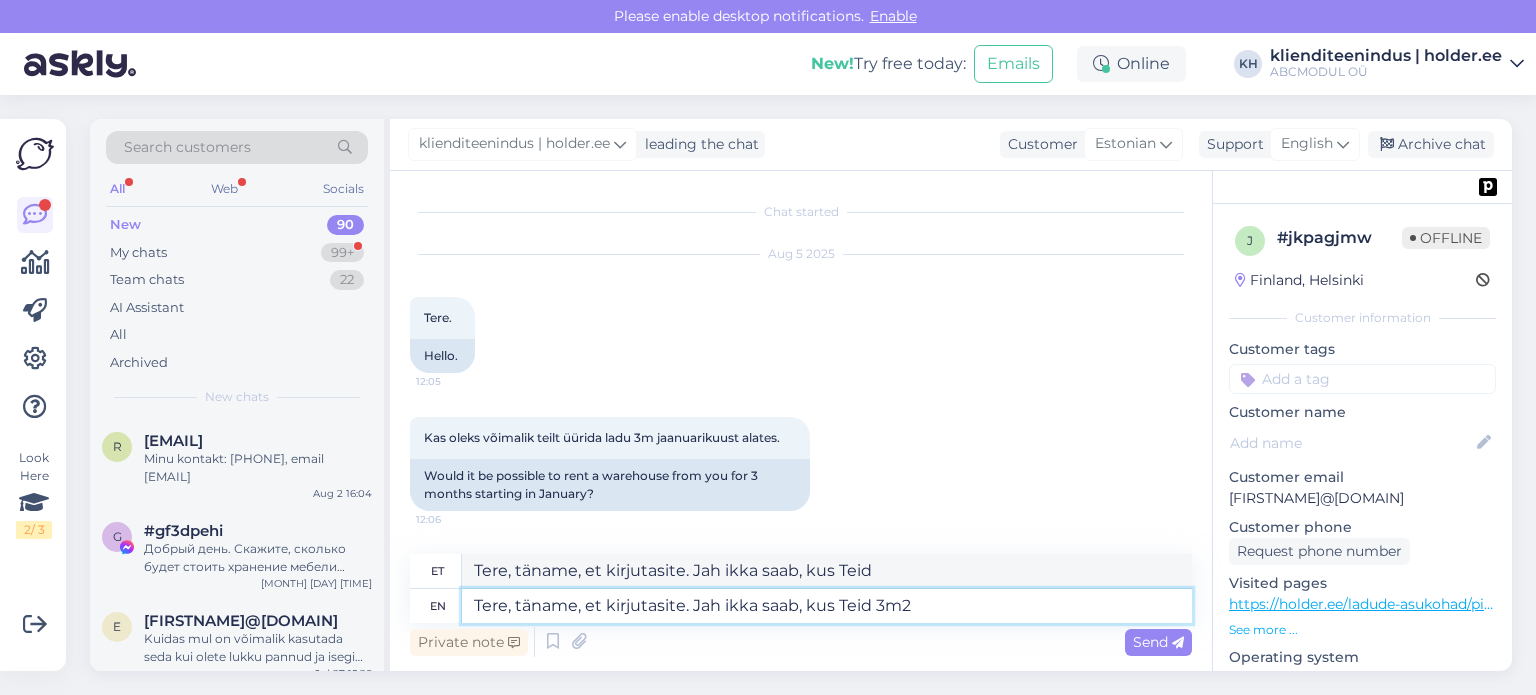 type on "Tere, täname, et kirjutasite. Jah ikka saab, kus Teid 3m2" 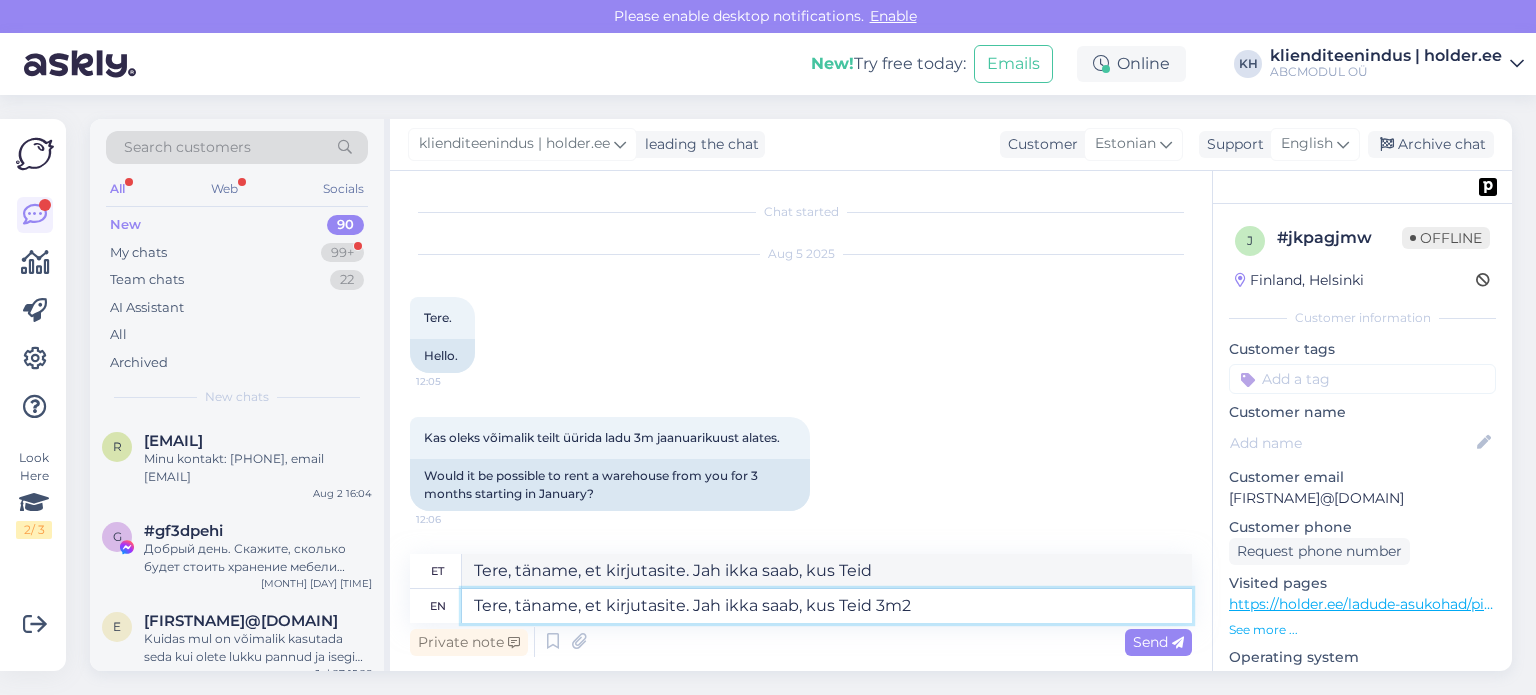 type on "Tere, täname, et kirjutasite. Jah ikka saab, kus Teid 3m2" 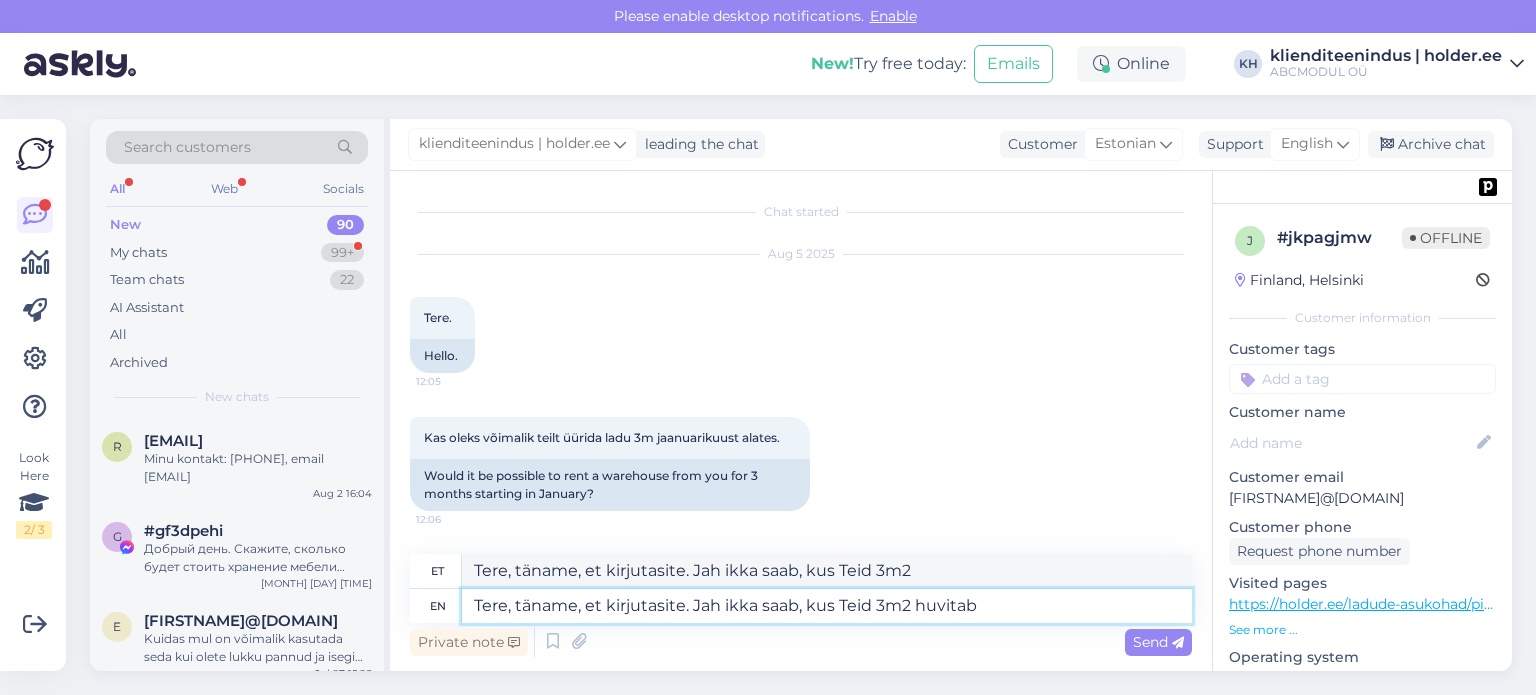 type on "Tere, täname, et kirjutasite. Jah ikka saab, kus Teid 3m2 huvitab?" 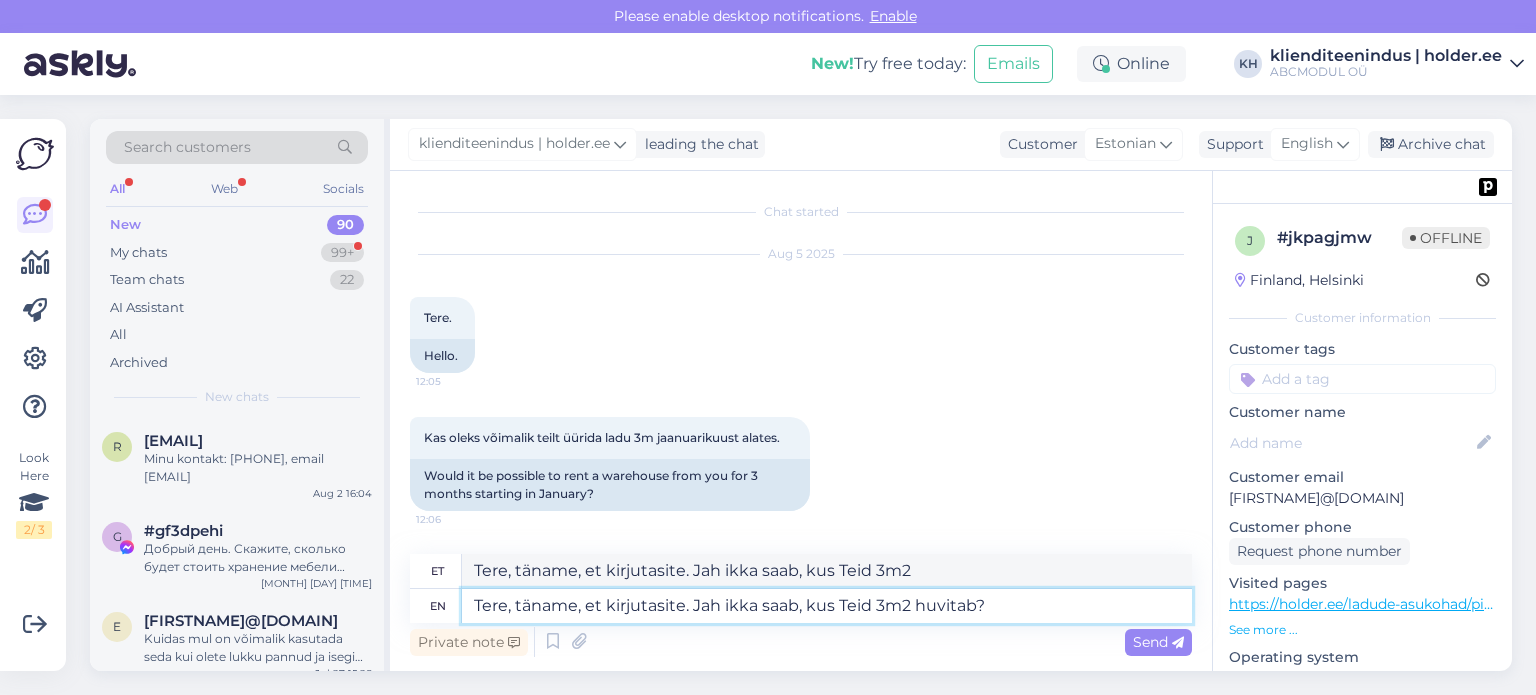 type on "Tere, täname, et kirjutasite. Jah ikka saab, kus Teid 3m2 huvitab?" 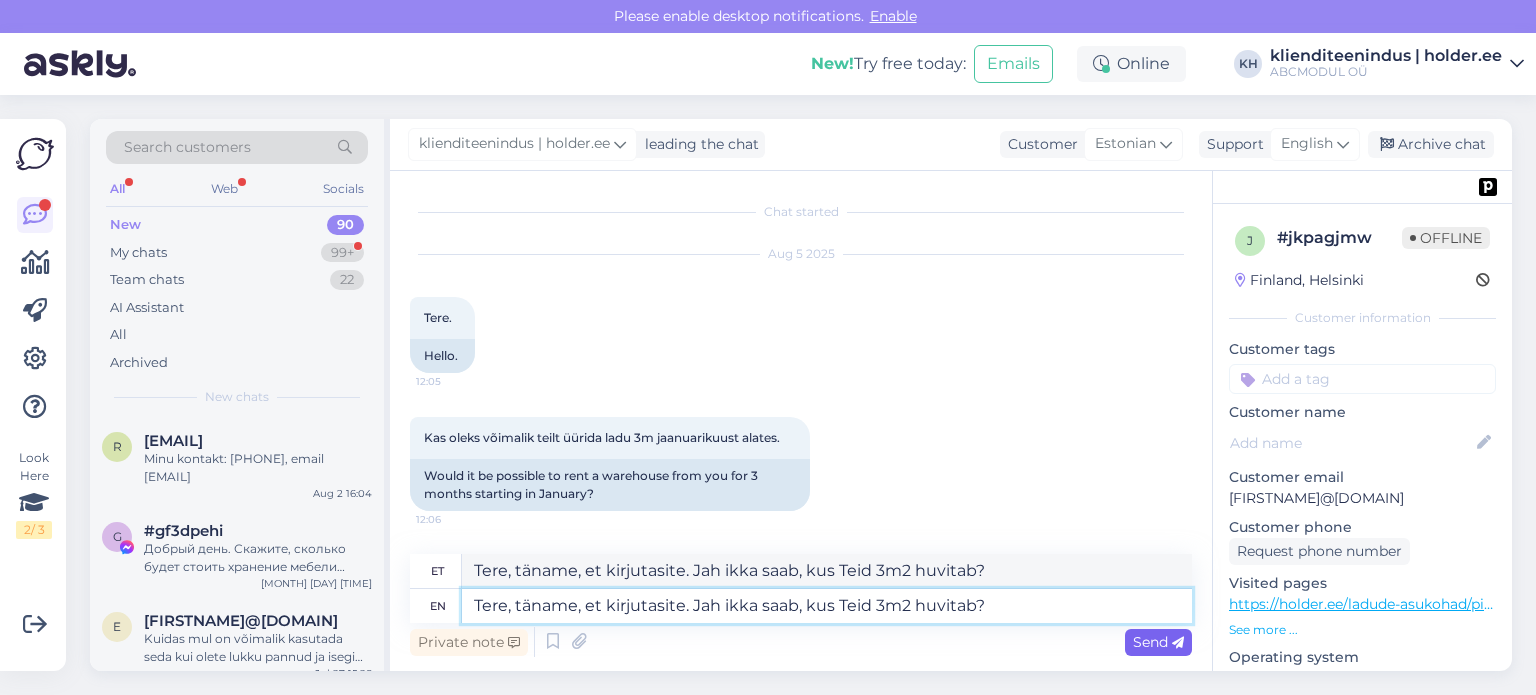 type on "Tere, täname, et kirjutasite. Jah ikka saab, kus Teid 3m2 huvitab?" 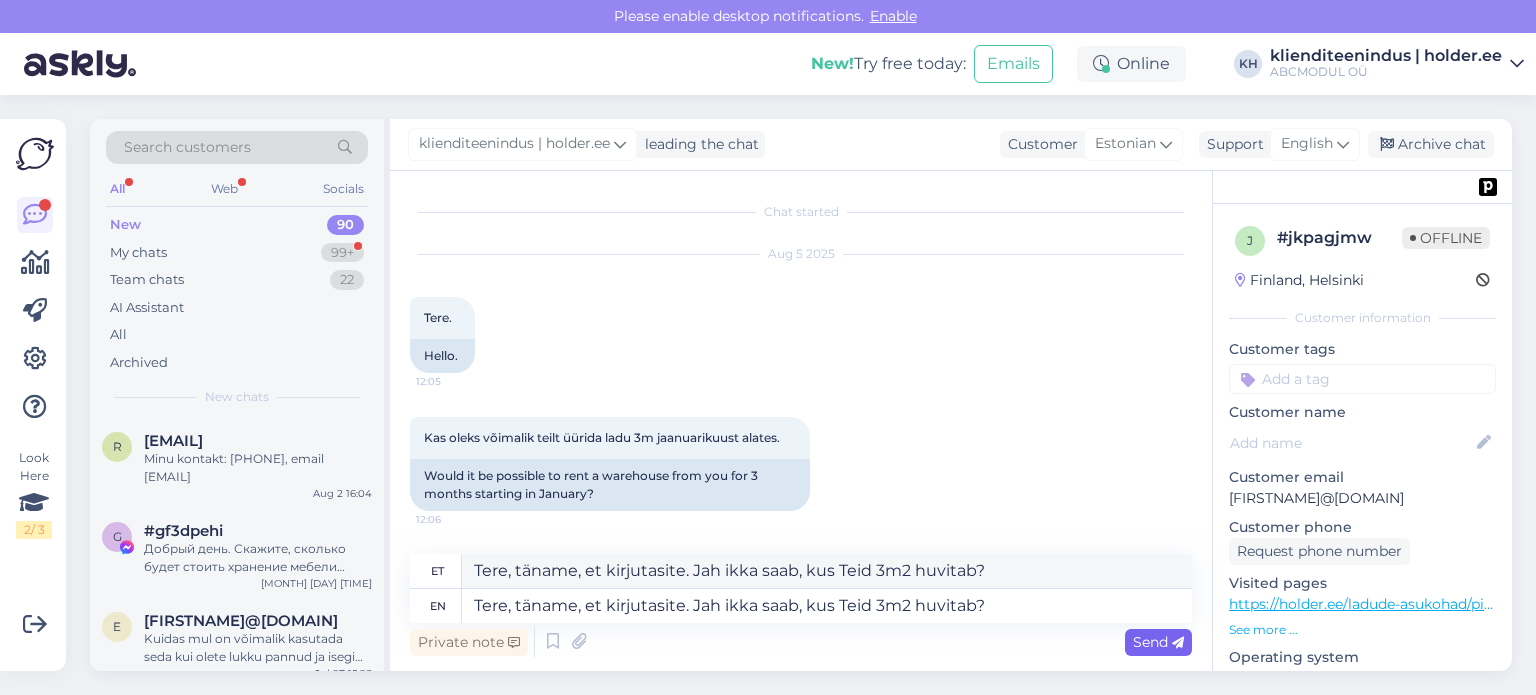 click on "Send" at bounding box center [1158, 642] 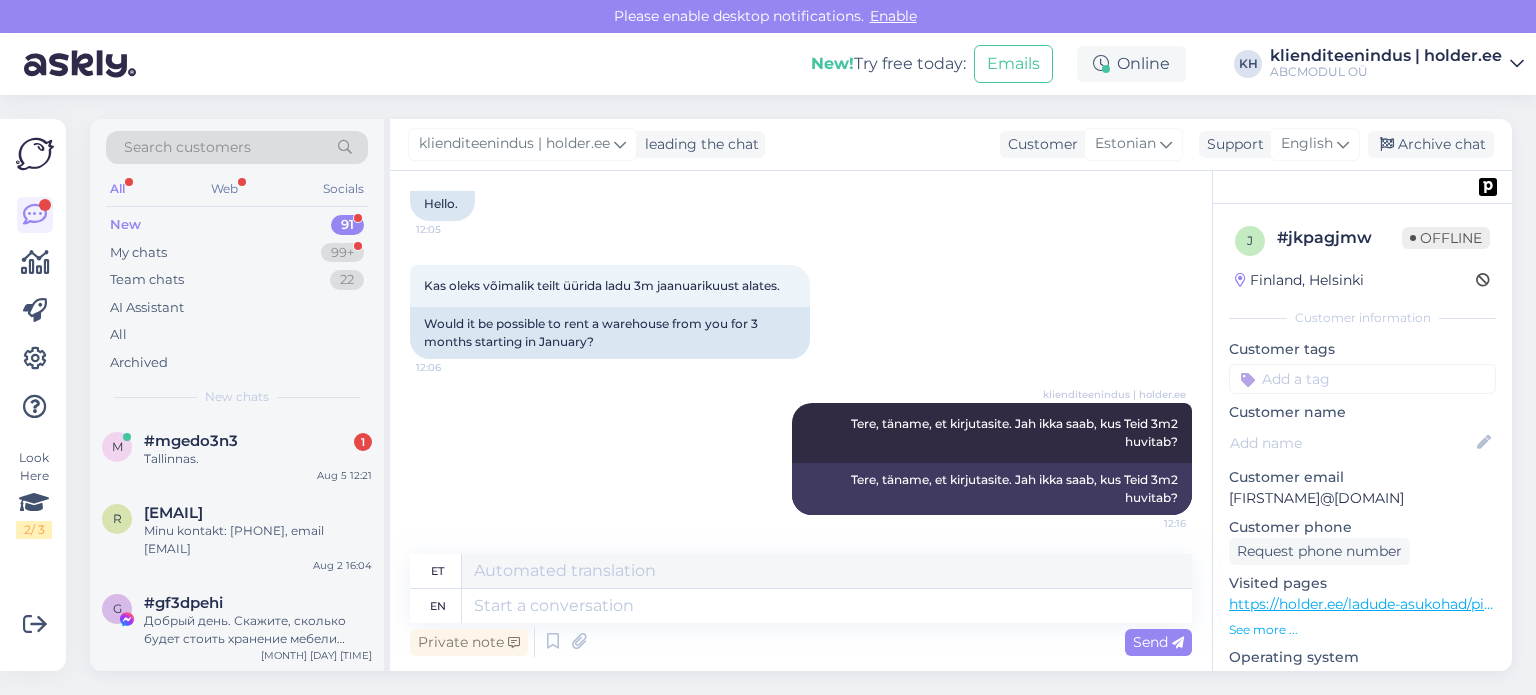 scroll, scrollTop: 152, scrollLeft: 0, axis: vertical 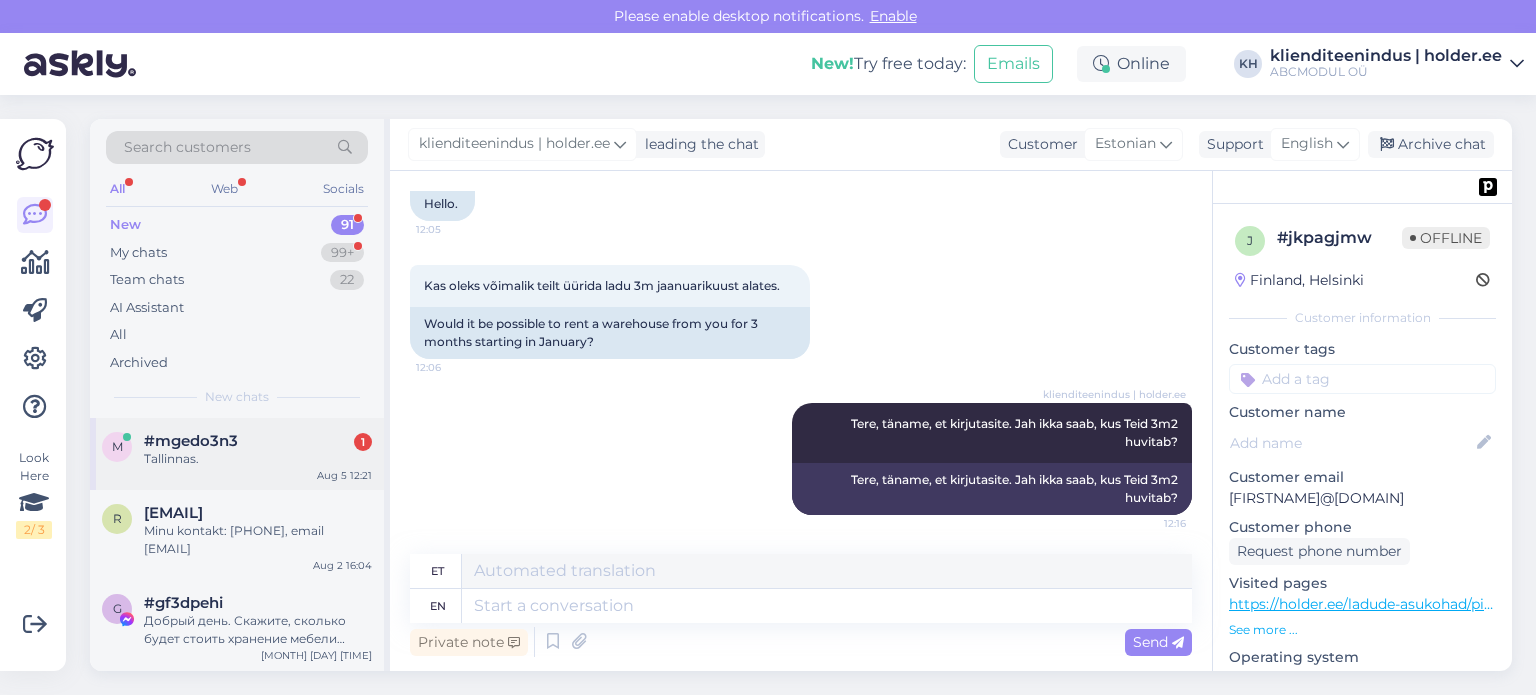click on "Tallinnas." at bounding box center (258, 459) 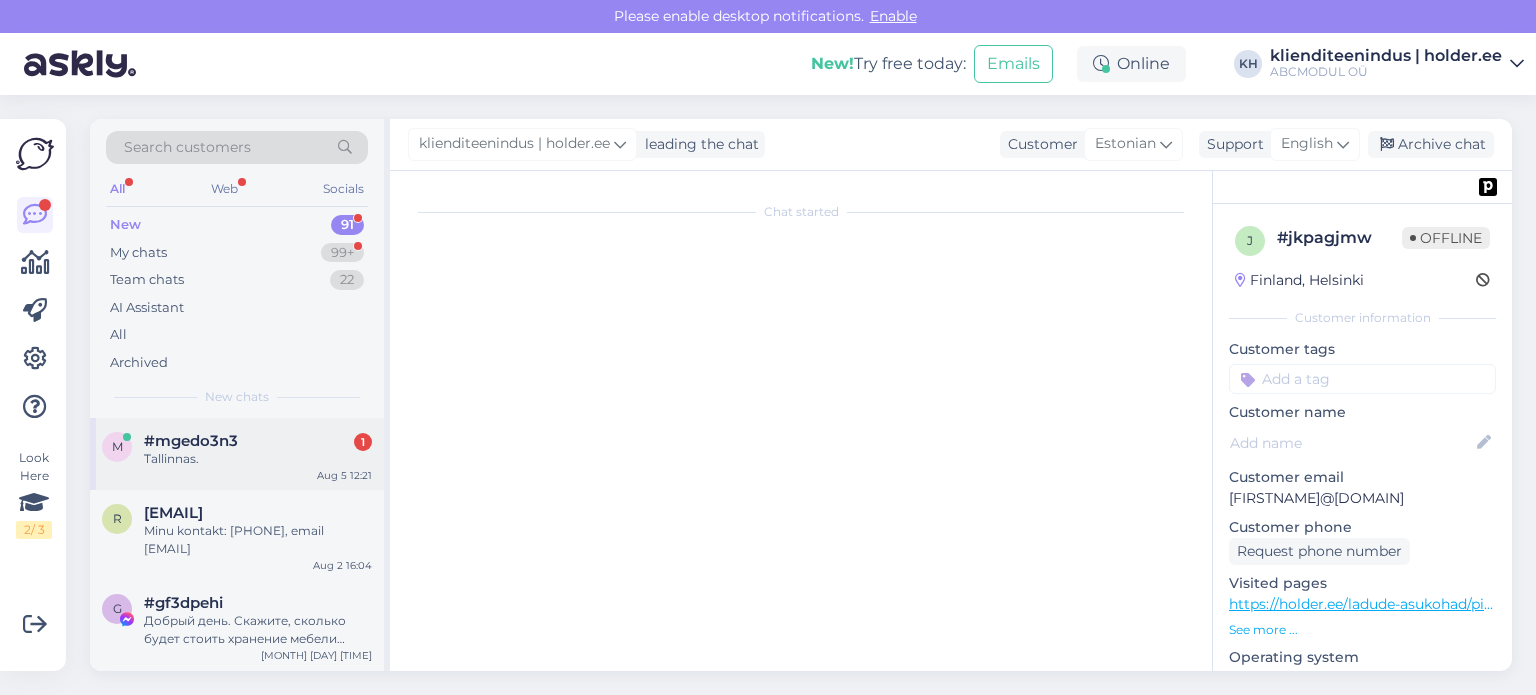 scroll, scrollTop: 0, scrollLeft: 0, axis: both 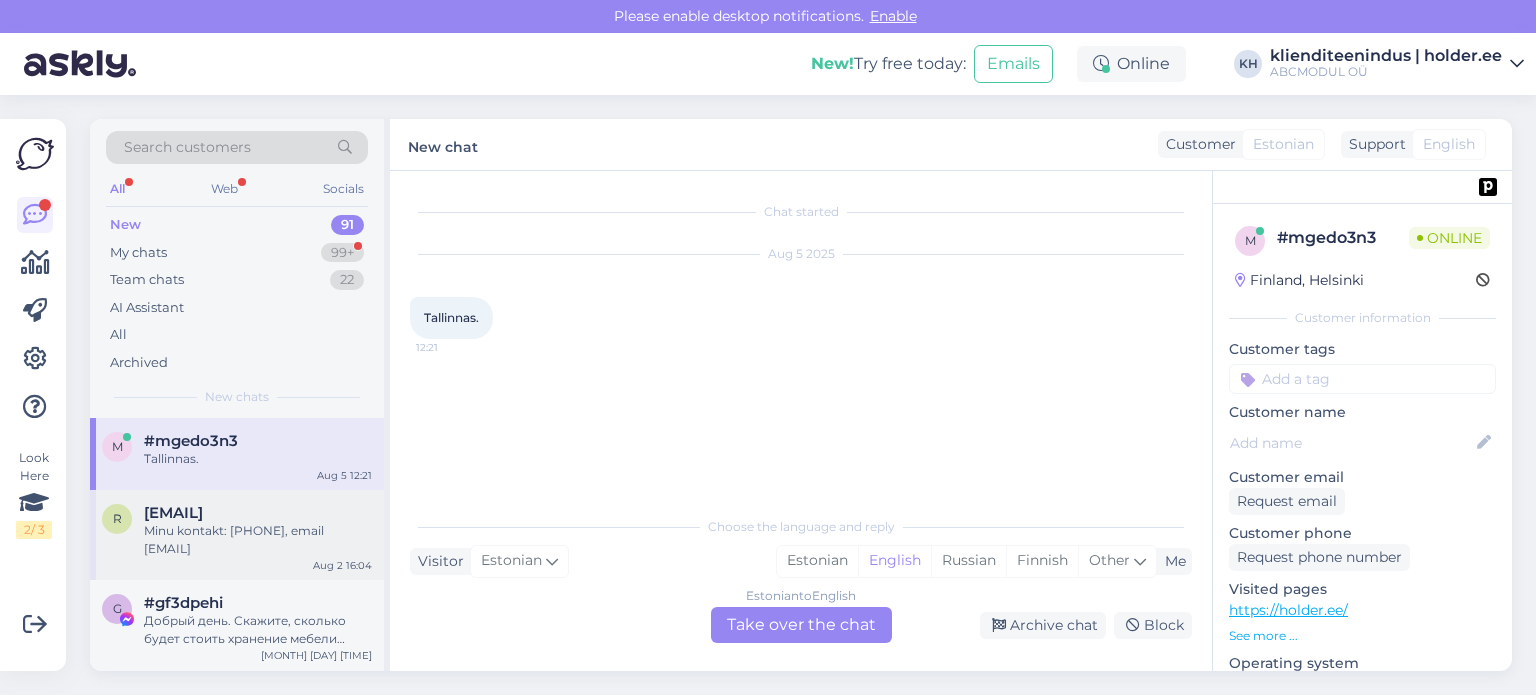 click on "Minu kontakt: [PHONE], email [EMAIL]" at bounding box center [258, 540] 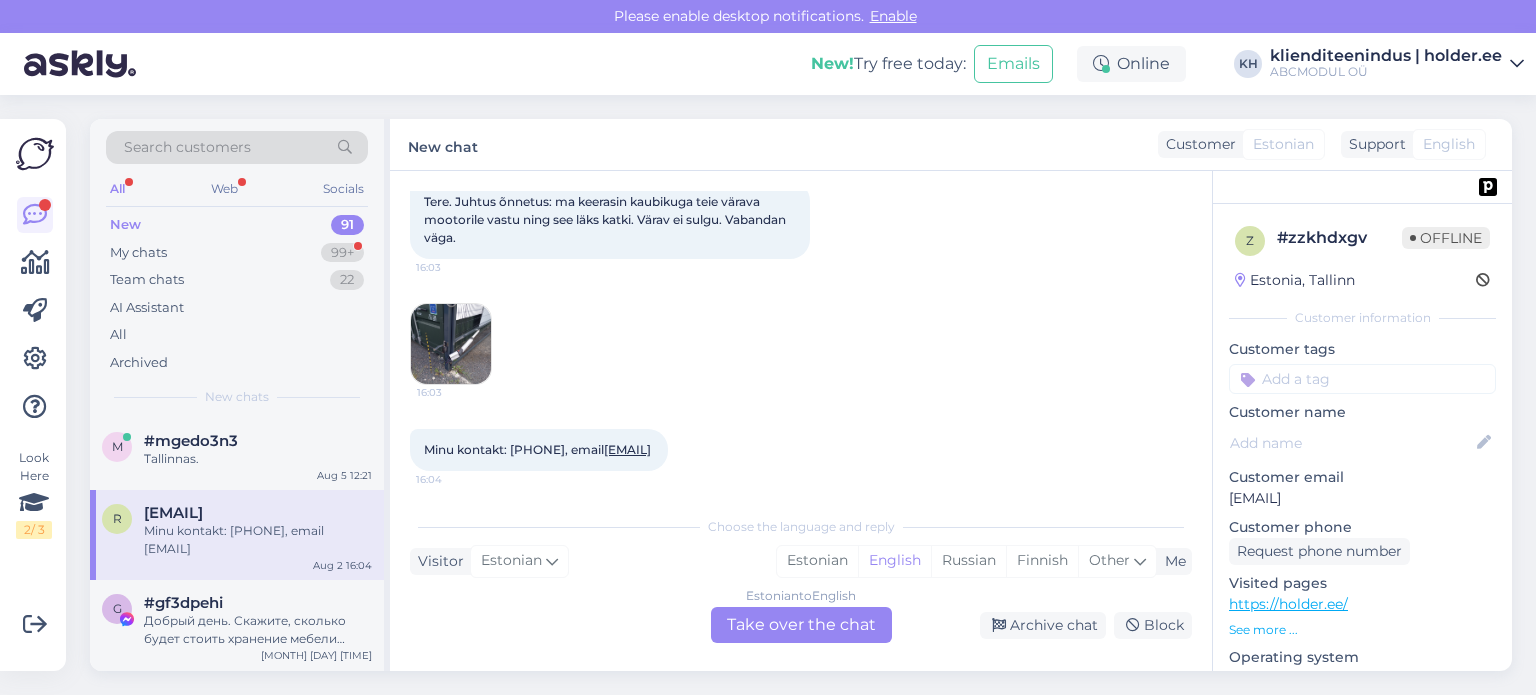 scroll, scrollTop: 120, scrollLeft: 0, axis: vertical 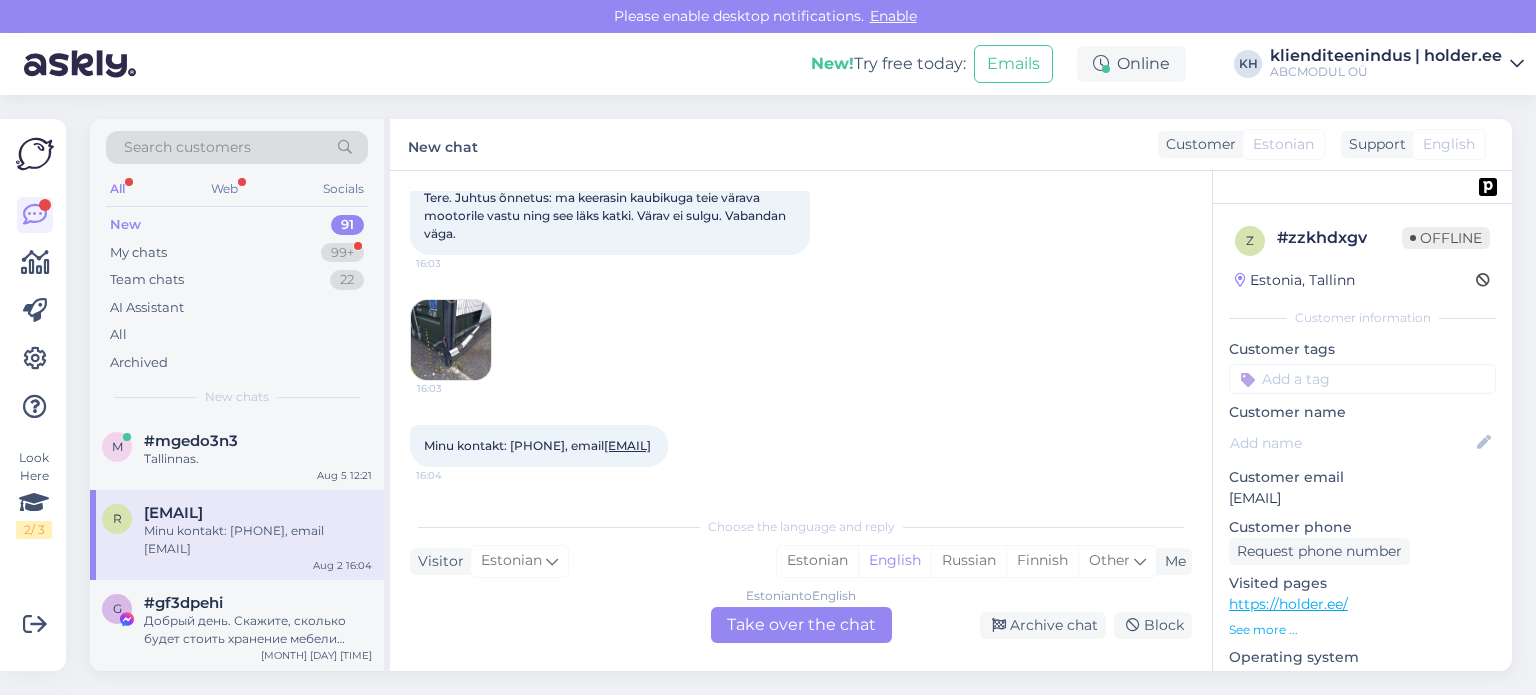 click at bounding box center [451, 340] 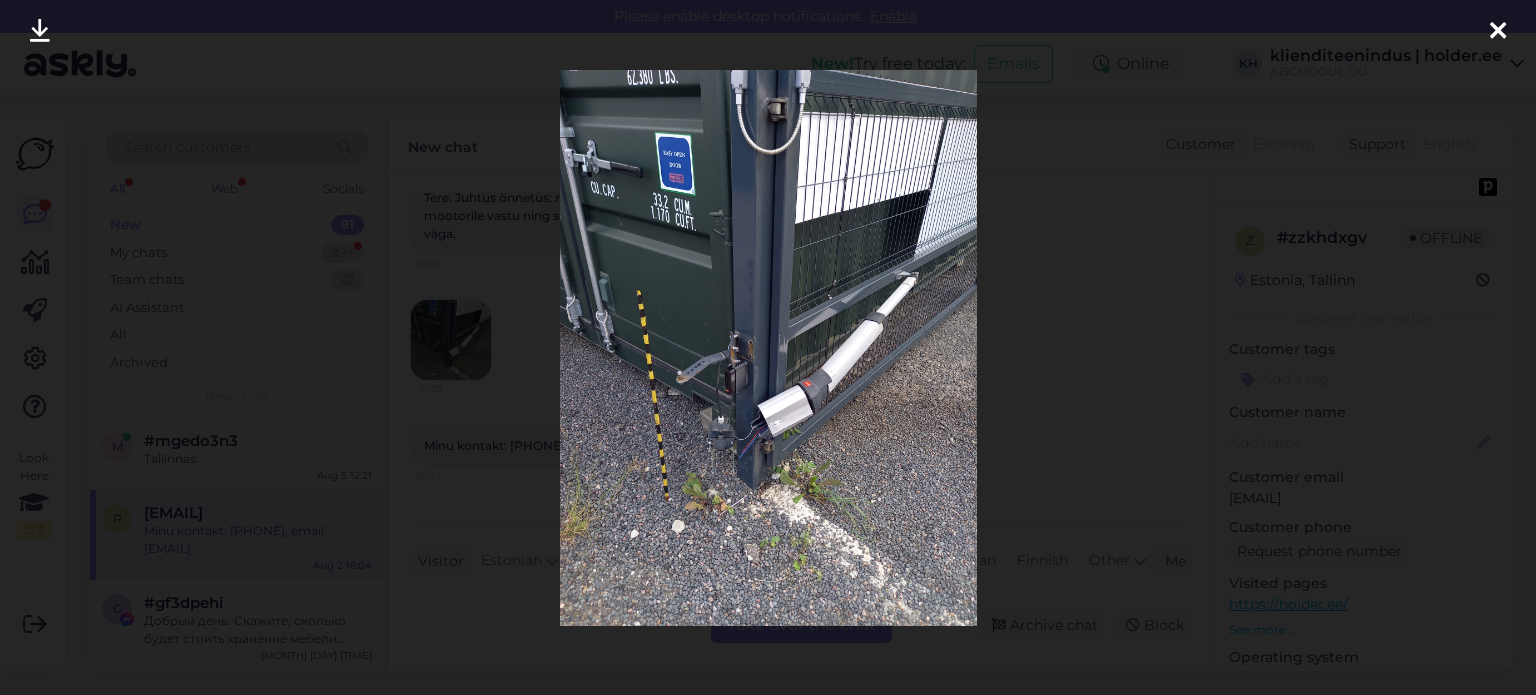 click at bounding box center [1498, 32] 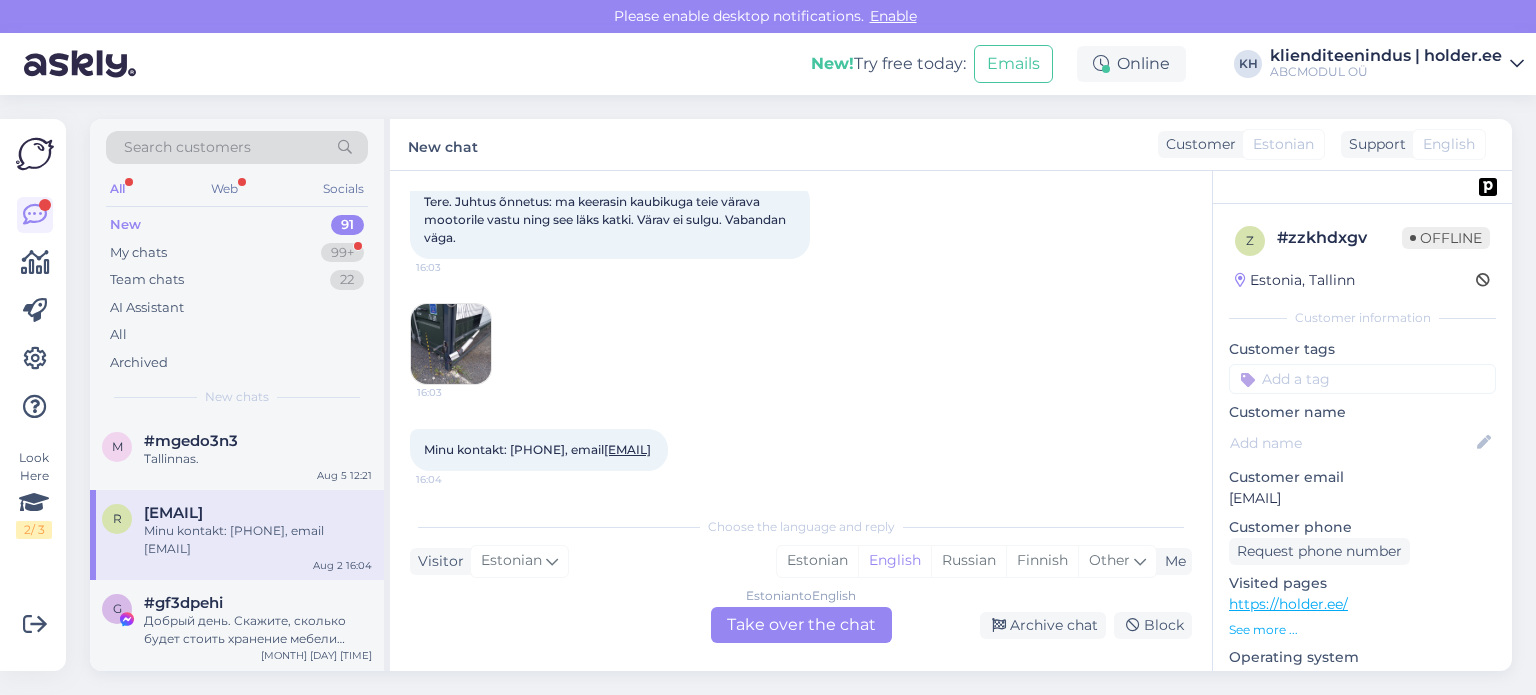 scroll, scrollTop: 120, scrollLeft: 0, axis: vertical 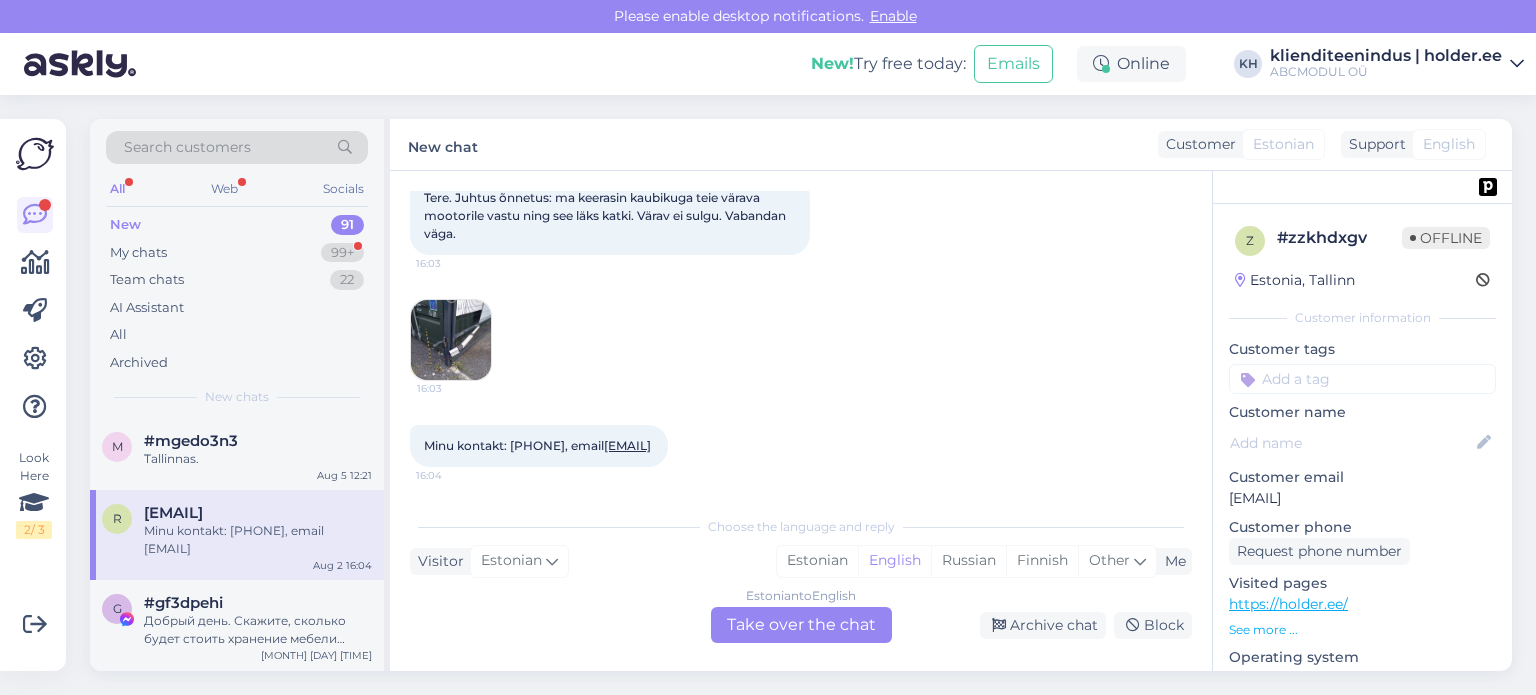 drag, startPoint x: 1121, startPoint y: 691, endPoint x: 1118, endPoint y: 715, distance: 24.186773 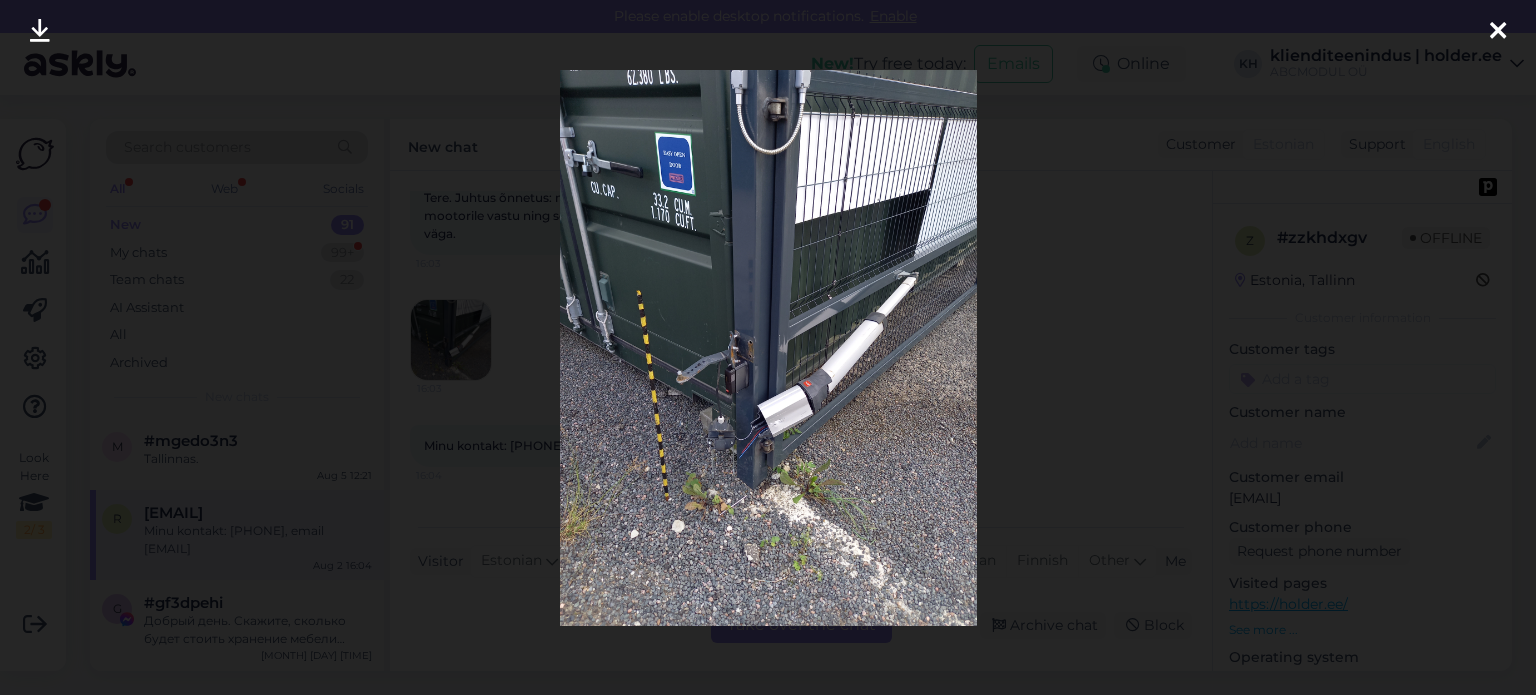 click at bounding box center [1498, 32] 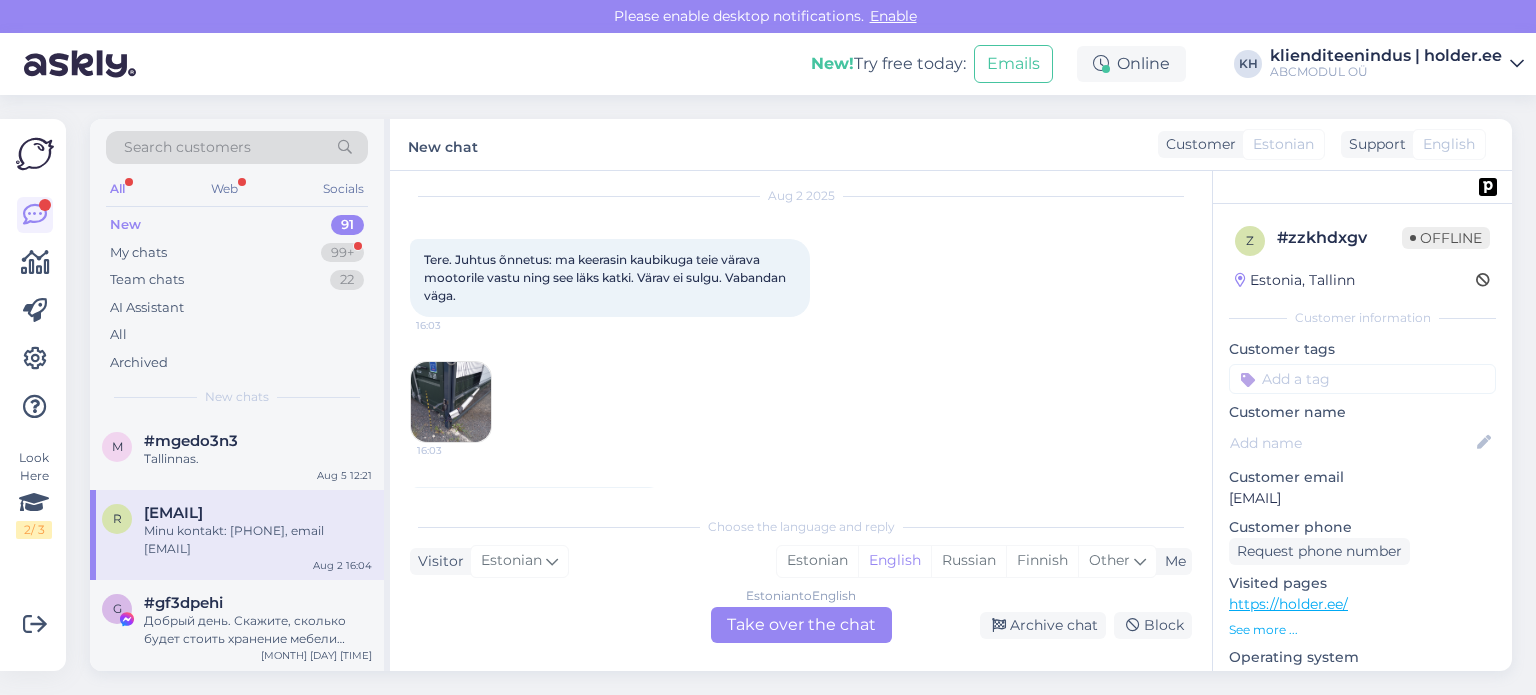 scroll, scrollTop: 0, scrollLeft: 0, axis: both 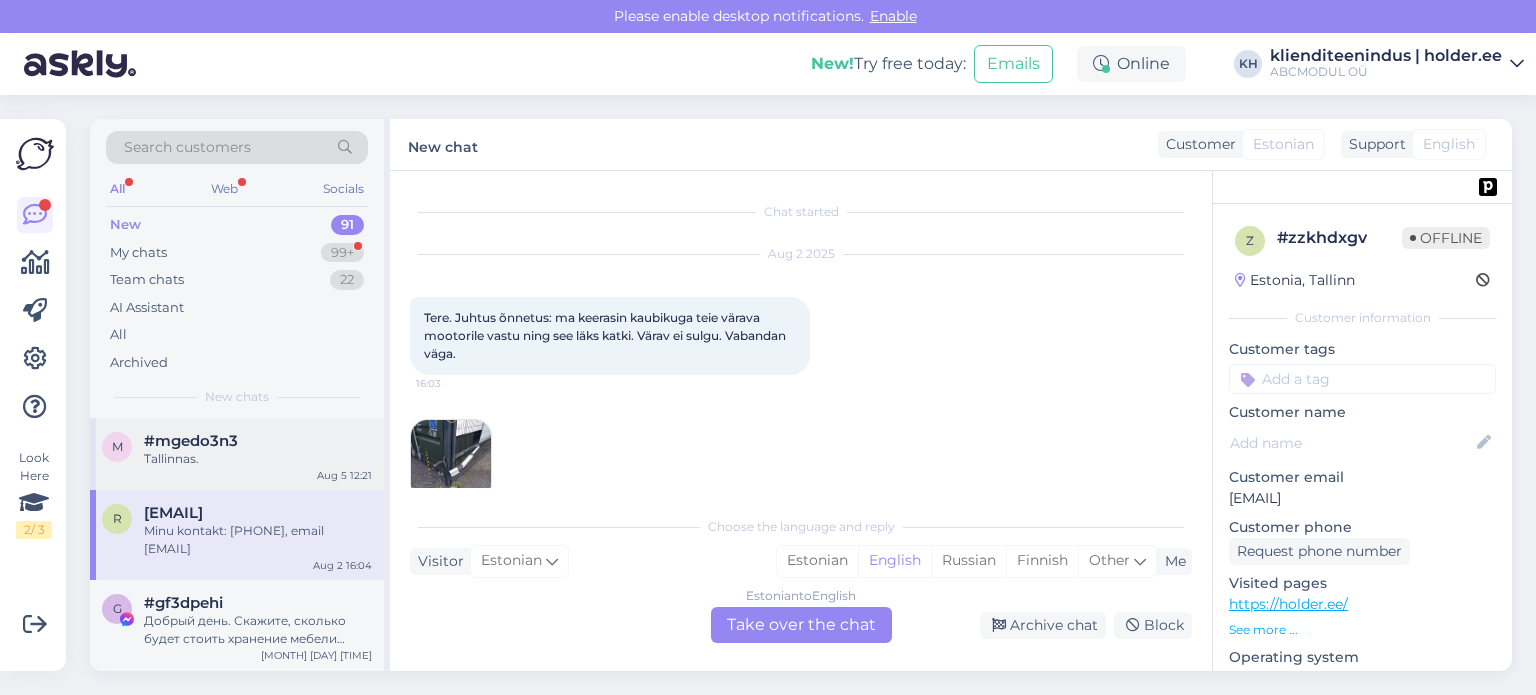 drag, startPoint x: 144, startPoint y: 444, endPoint x: 172, endPoint y: 475, distance: 41.773197 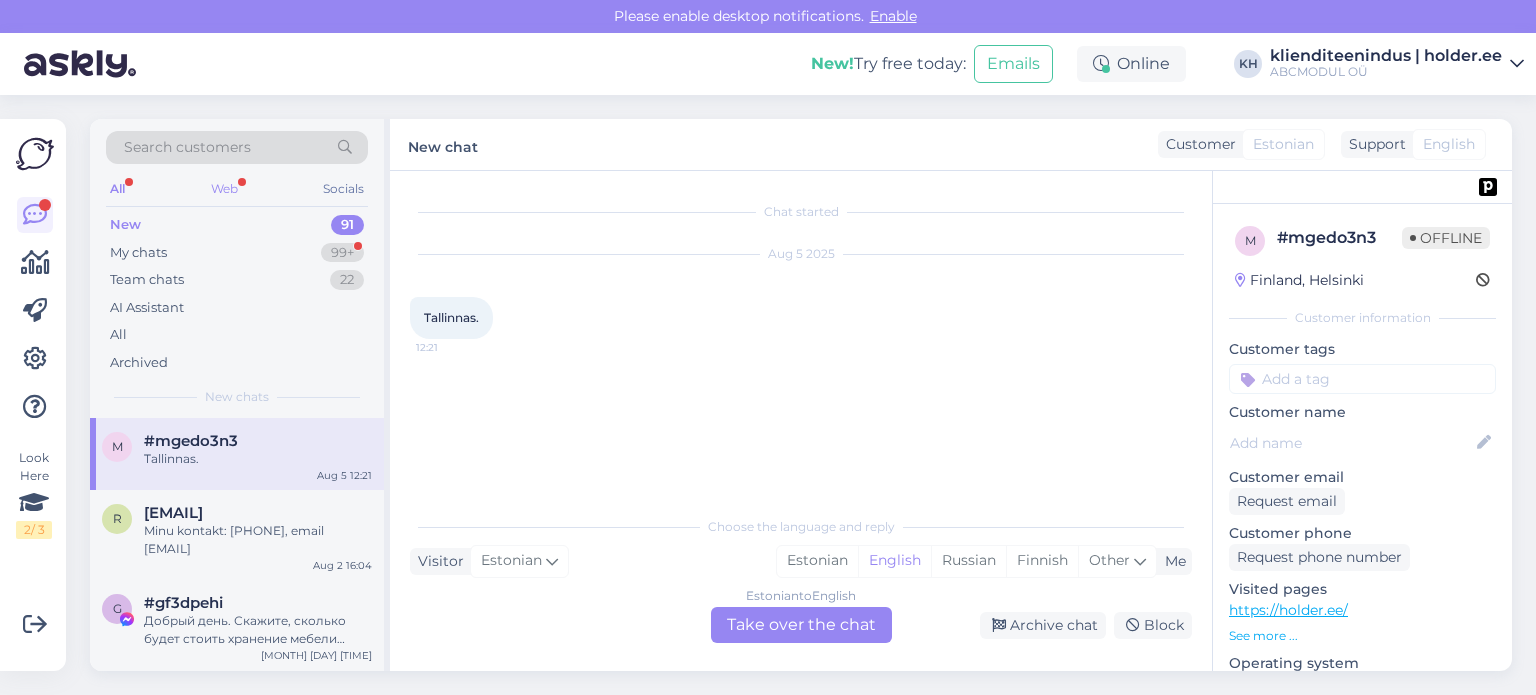 click on "Web" at bounding box center (224, 189) 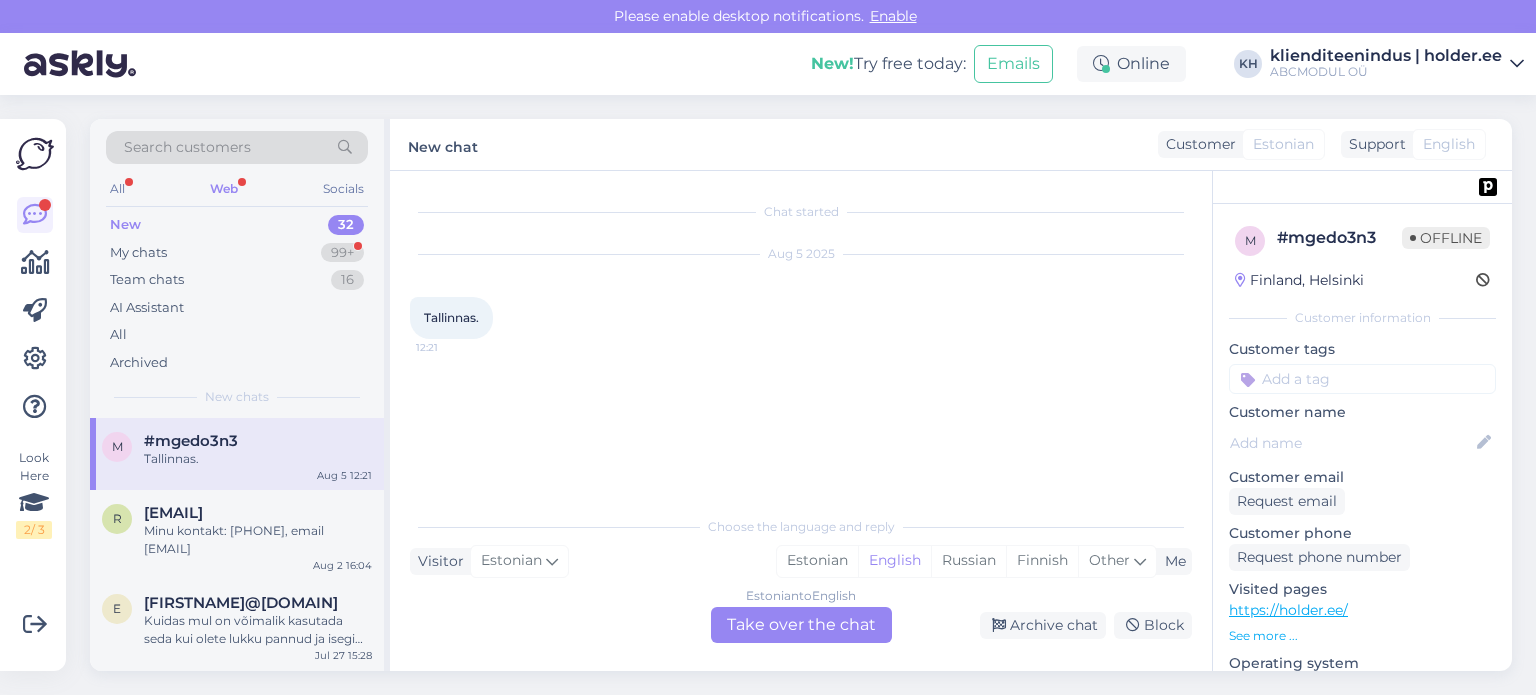 click on "New 32" at bounding box center [237, 225] 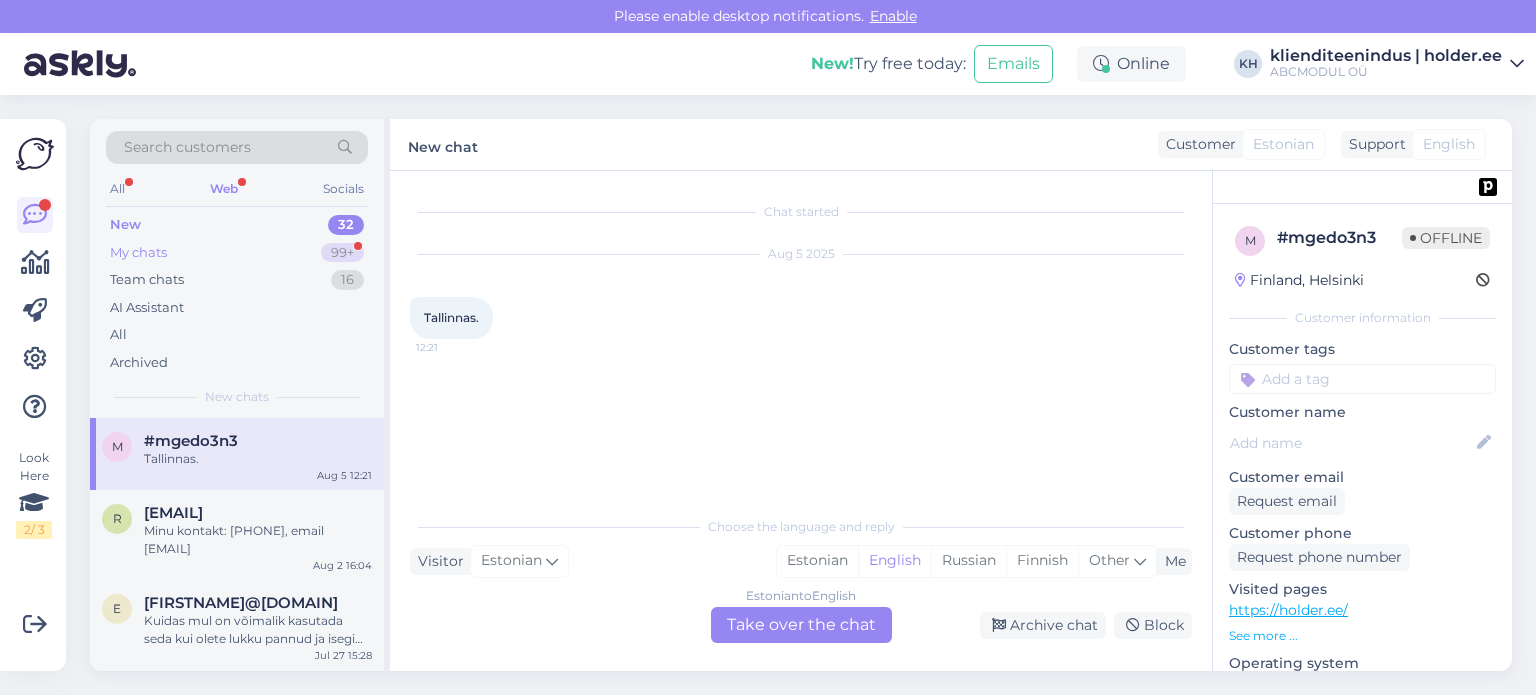 click on "My chats 99+" at bounding box center [237, 253] 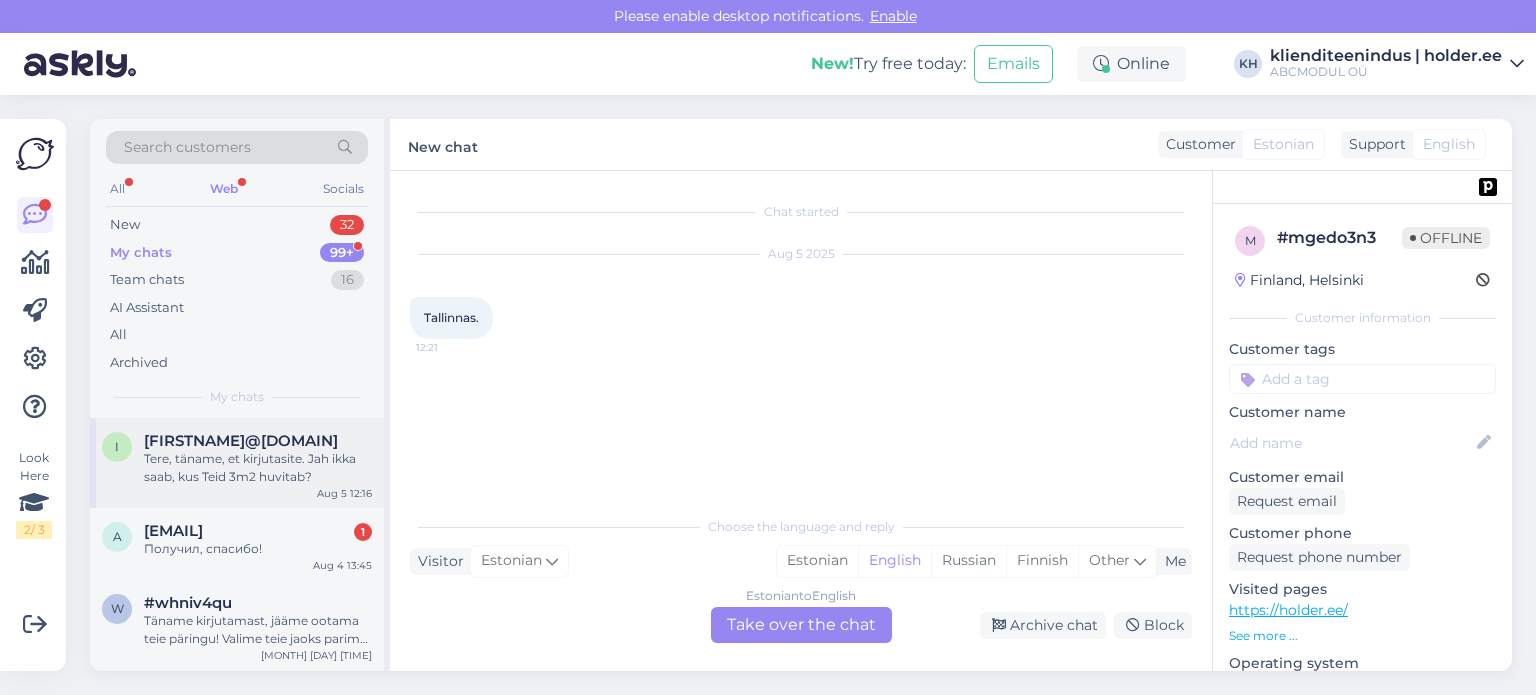 drag, startPoint x: 206, startPoint y: 457, endPoint x: 222, endPoint y: 471, distance: 21.260292 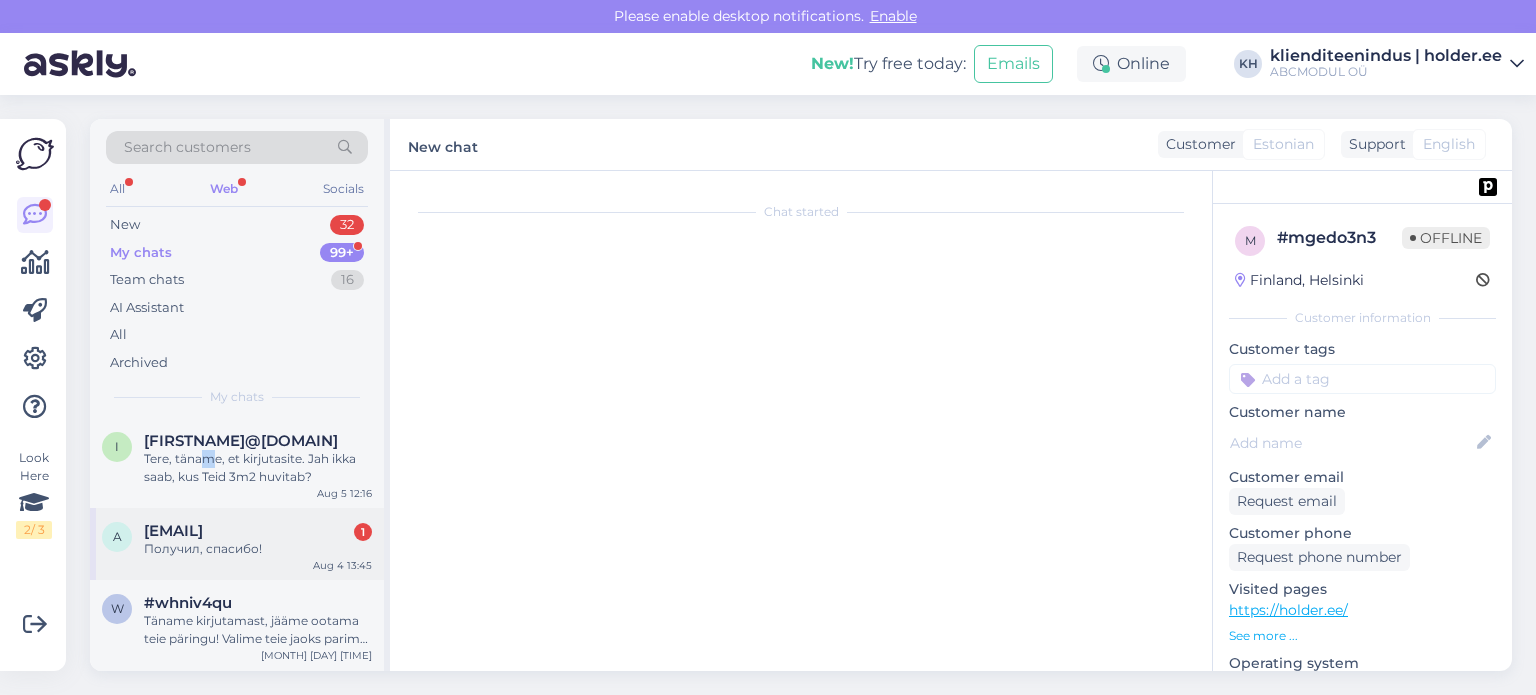 scroll, scrollTop: 152, scrollLeft: 0, axis: vertical 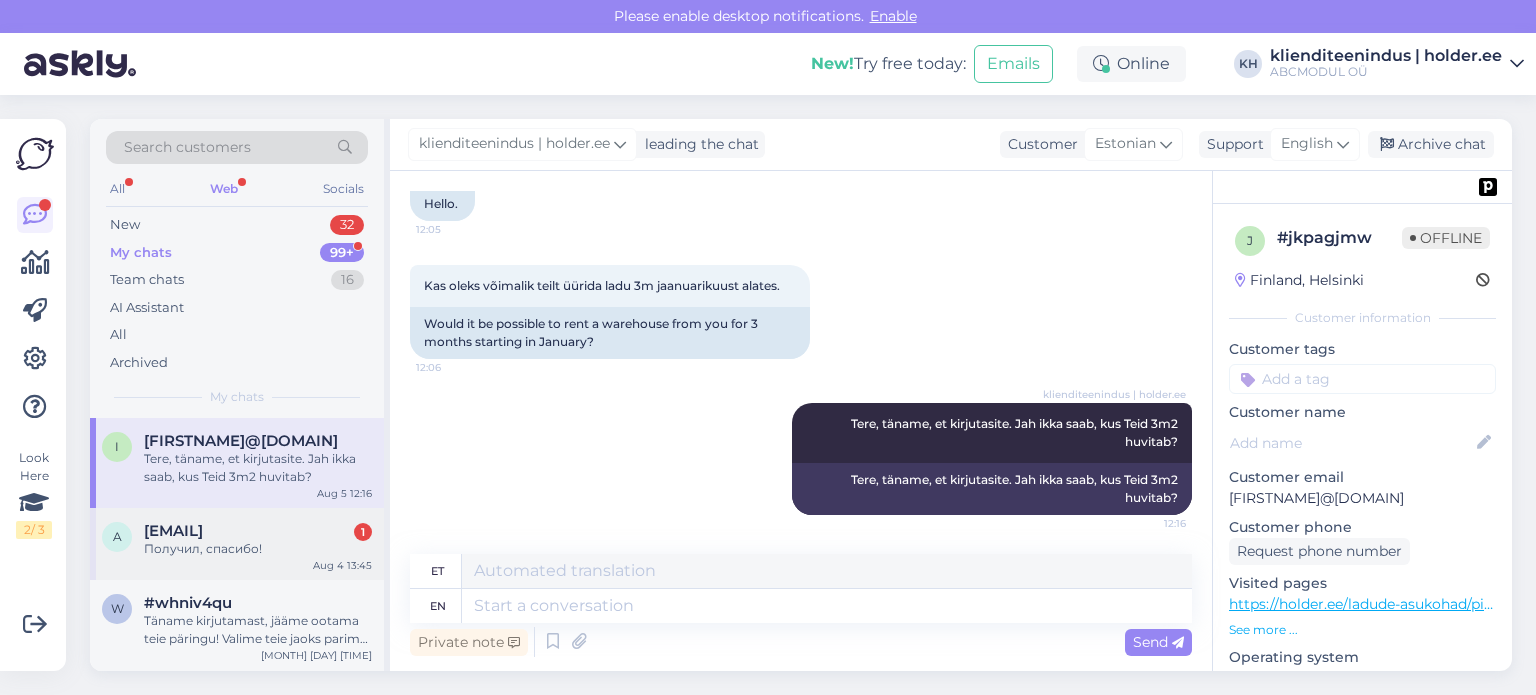 click on "Получил, спасибо!" at bounding box center (258, 549) 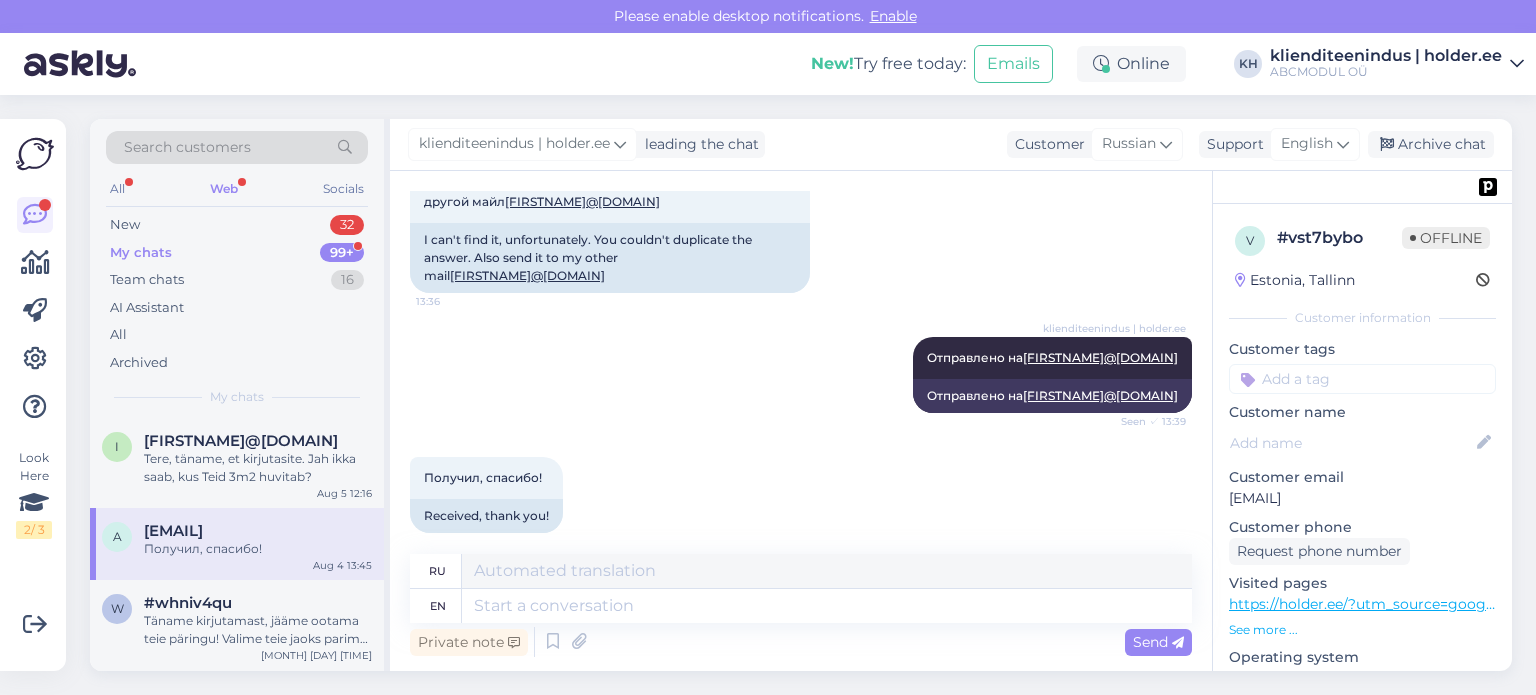 scroll, scrollTop: 794, scrollLeft: 0, axis: vertical 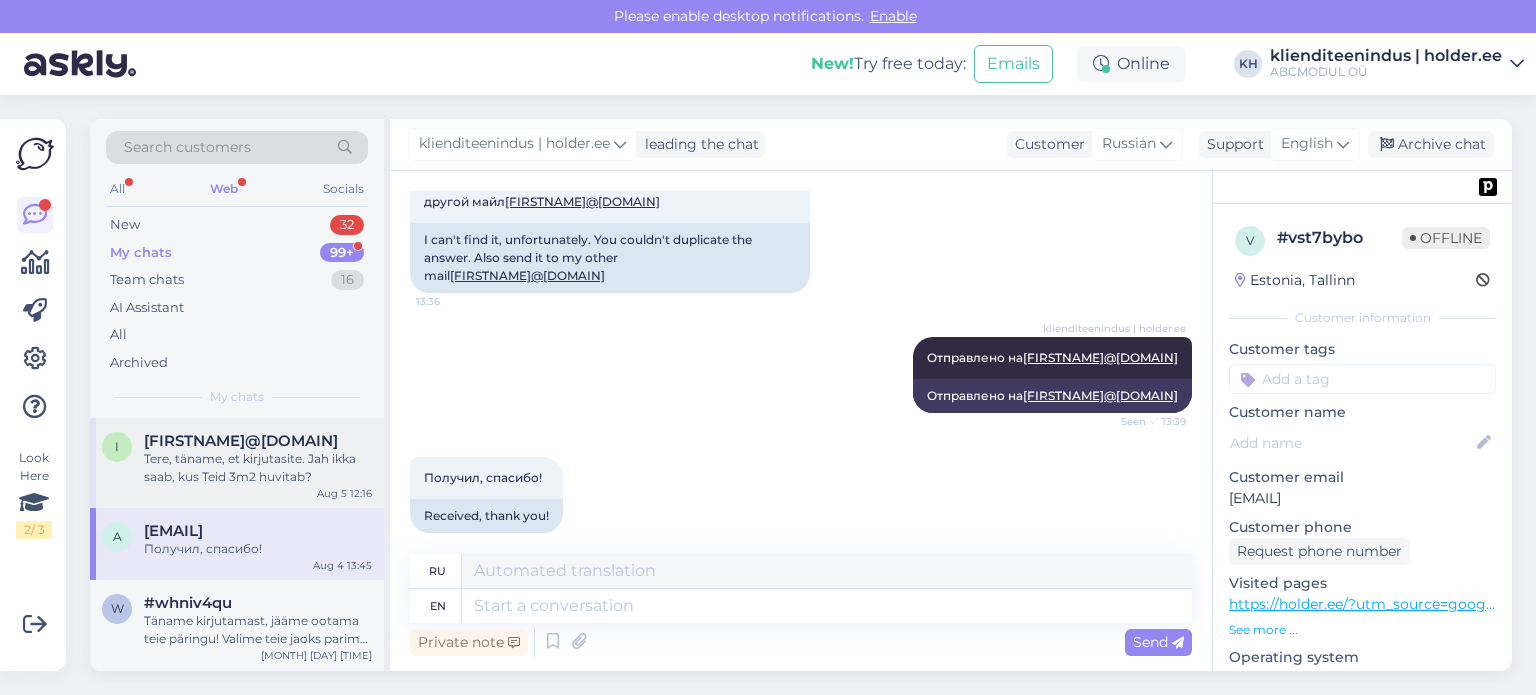 click on "[EMAIL] Tere, täname, et kirjutasite. Jah ikka saab, kus Teid 3m2 huvitab? [MONTH] [DAY] [TIME]" at bounding box center [237, 463] 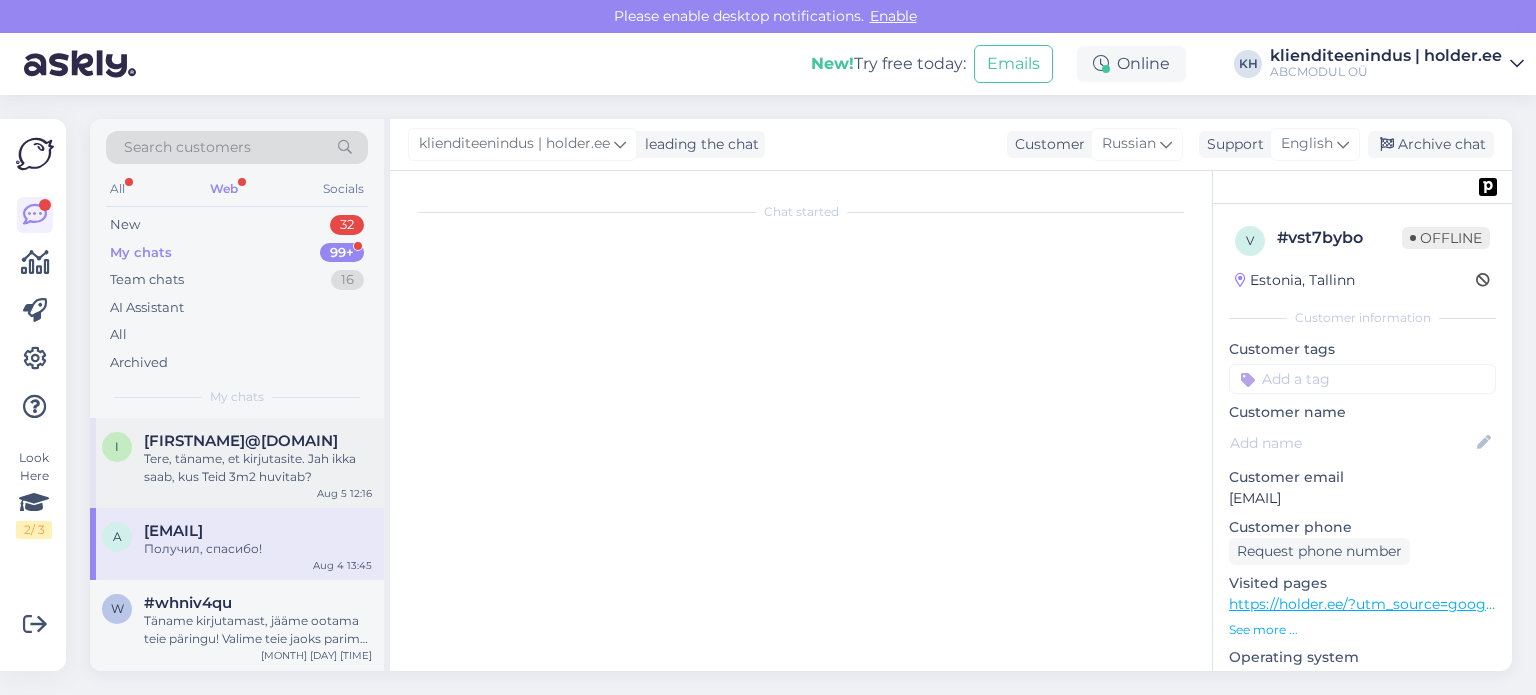 scroll, scrollTop: 152, scrollLeft: 0, axis: vertical 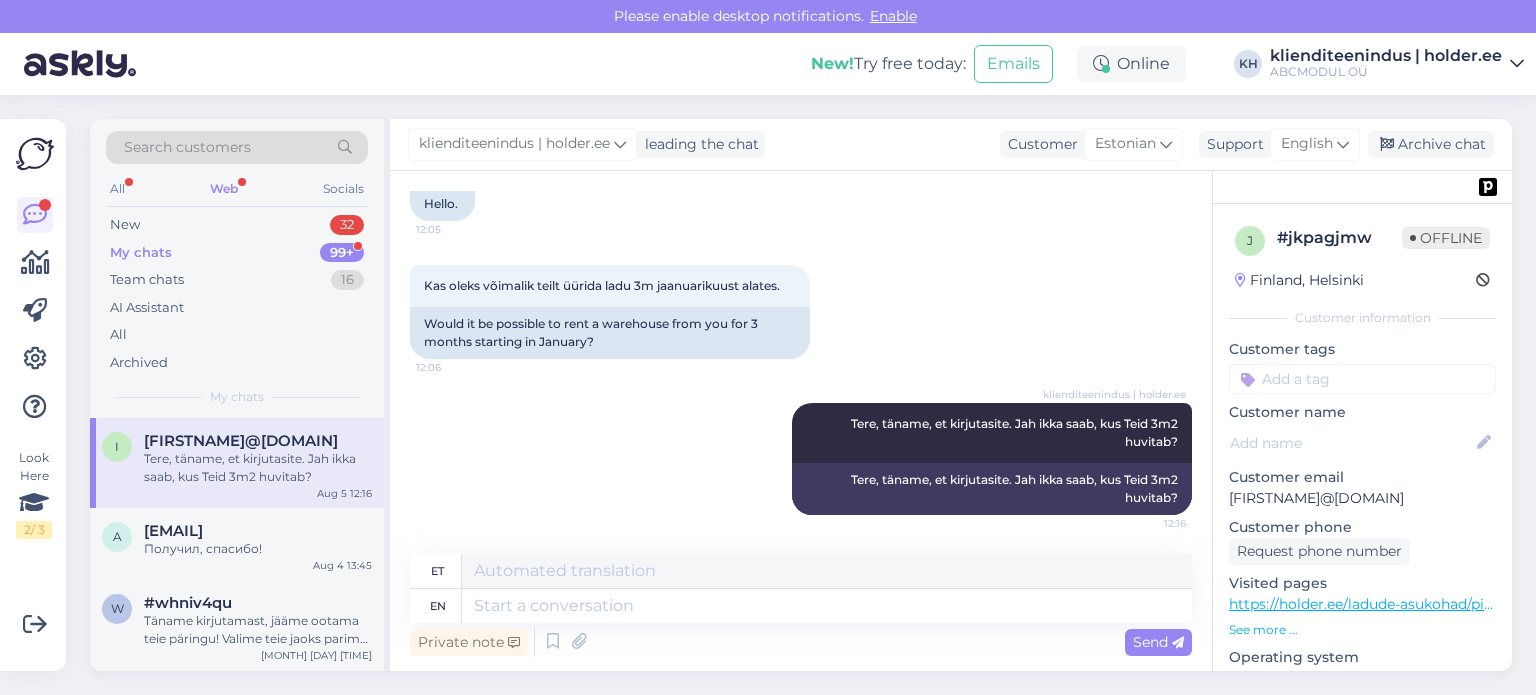 click on "Web" at bounding box center (224, 189) 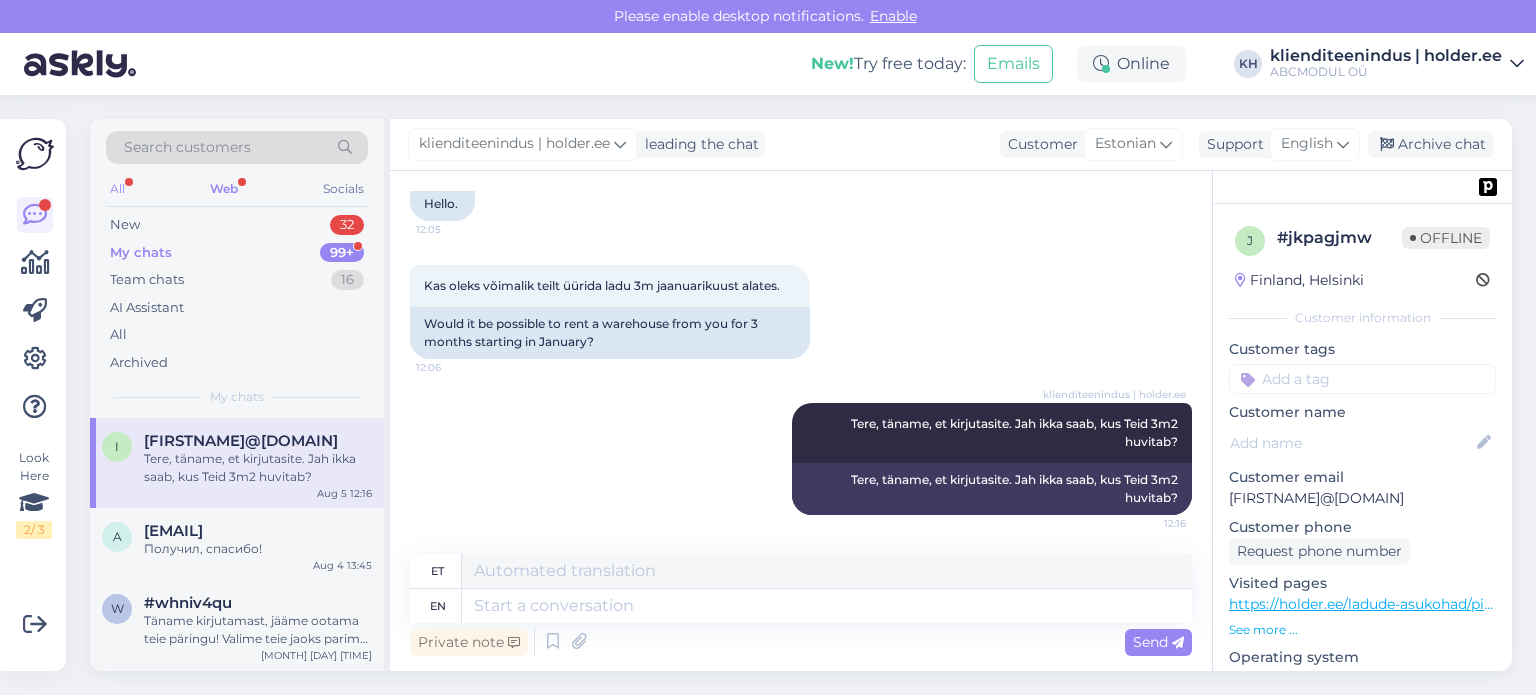 click on "All" at bounding box center (117, 189) 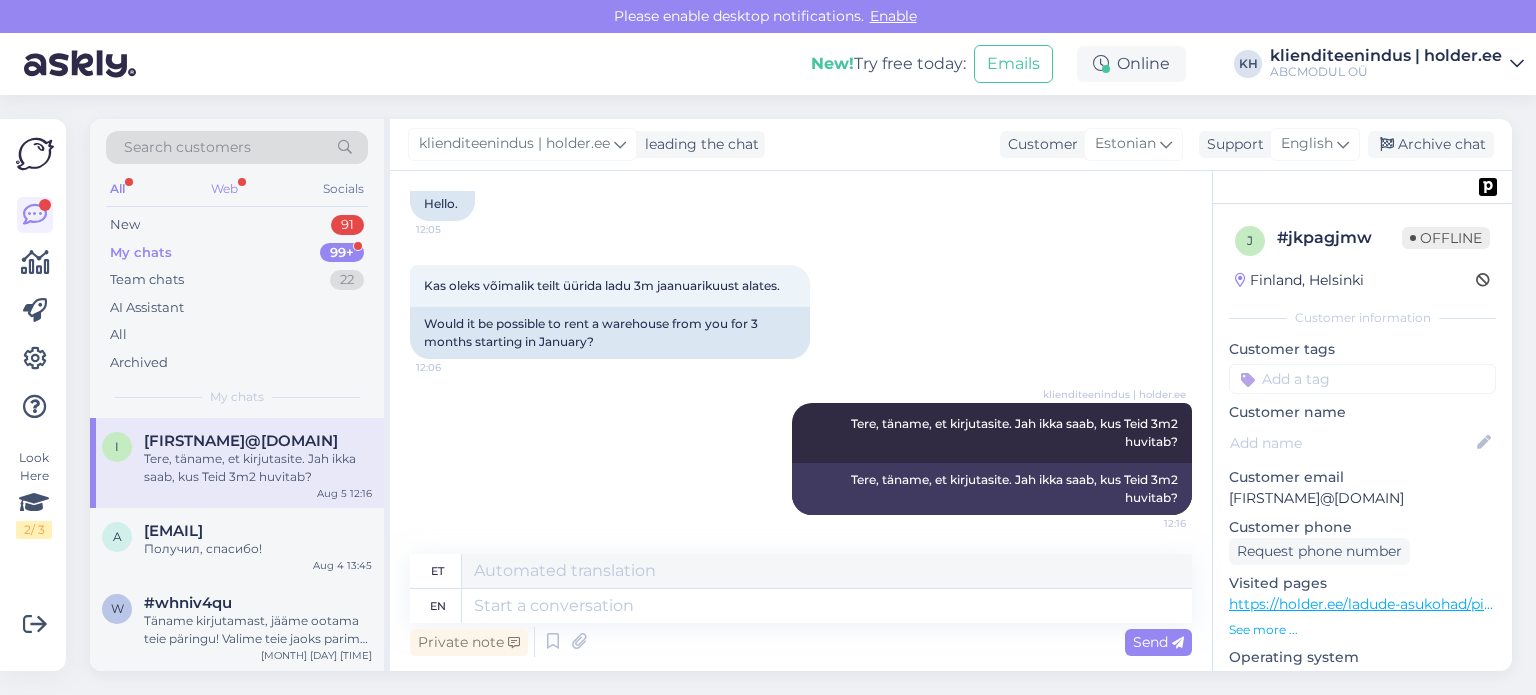 click on "Web" at bounding box center (224, 189) 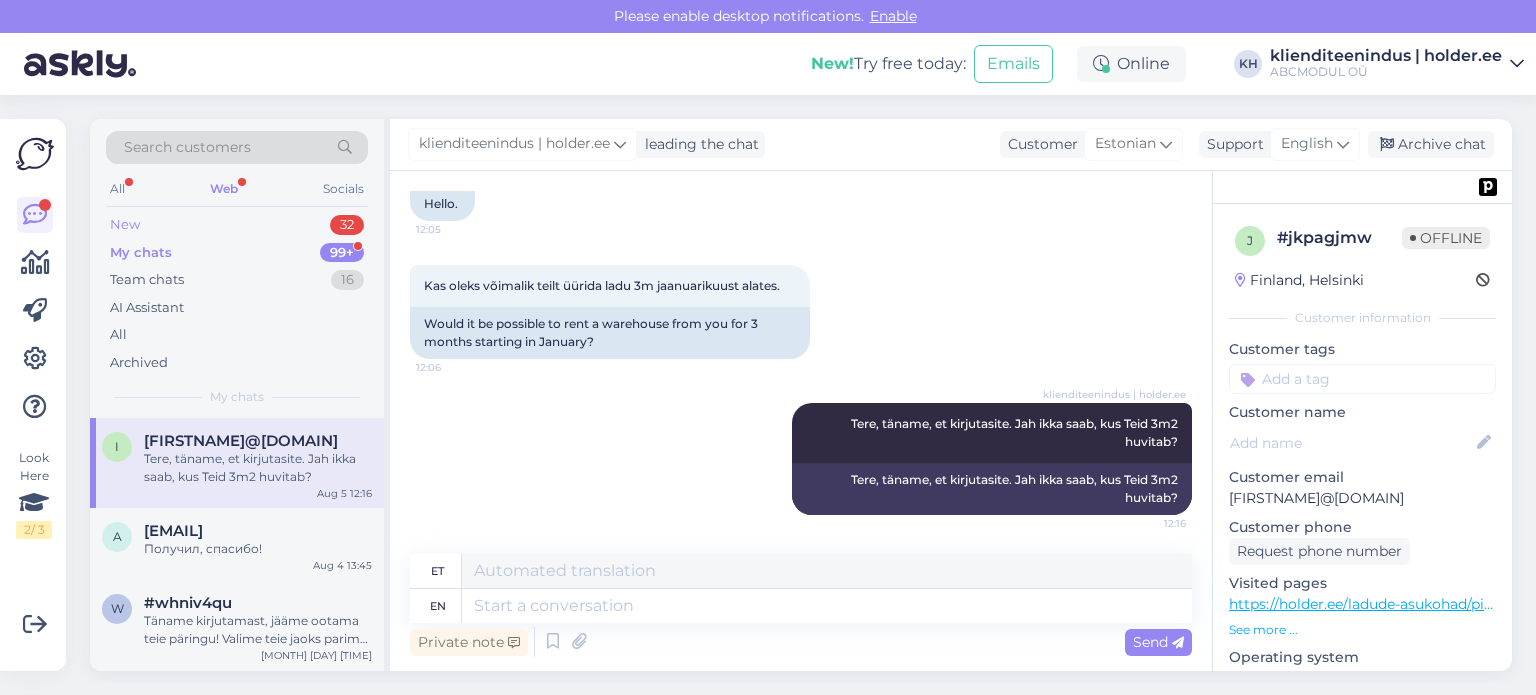 click on "New" at bounding box center [125, 225] 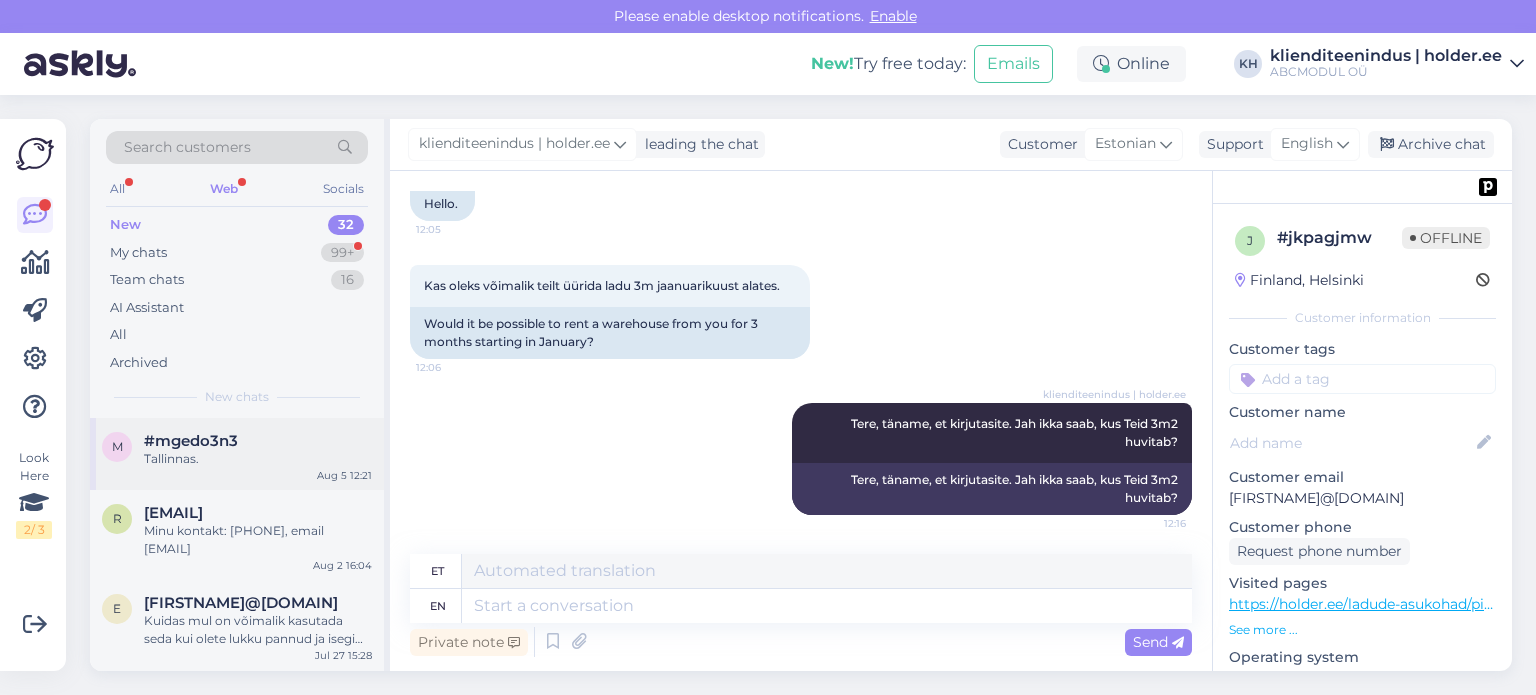 click on "Tallinnas." at bounding box center [258, 459] 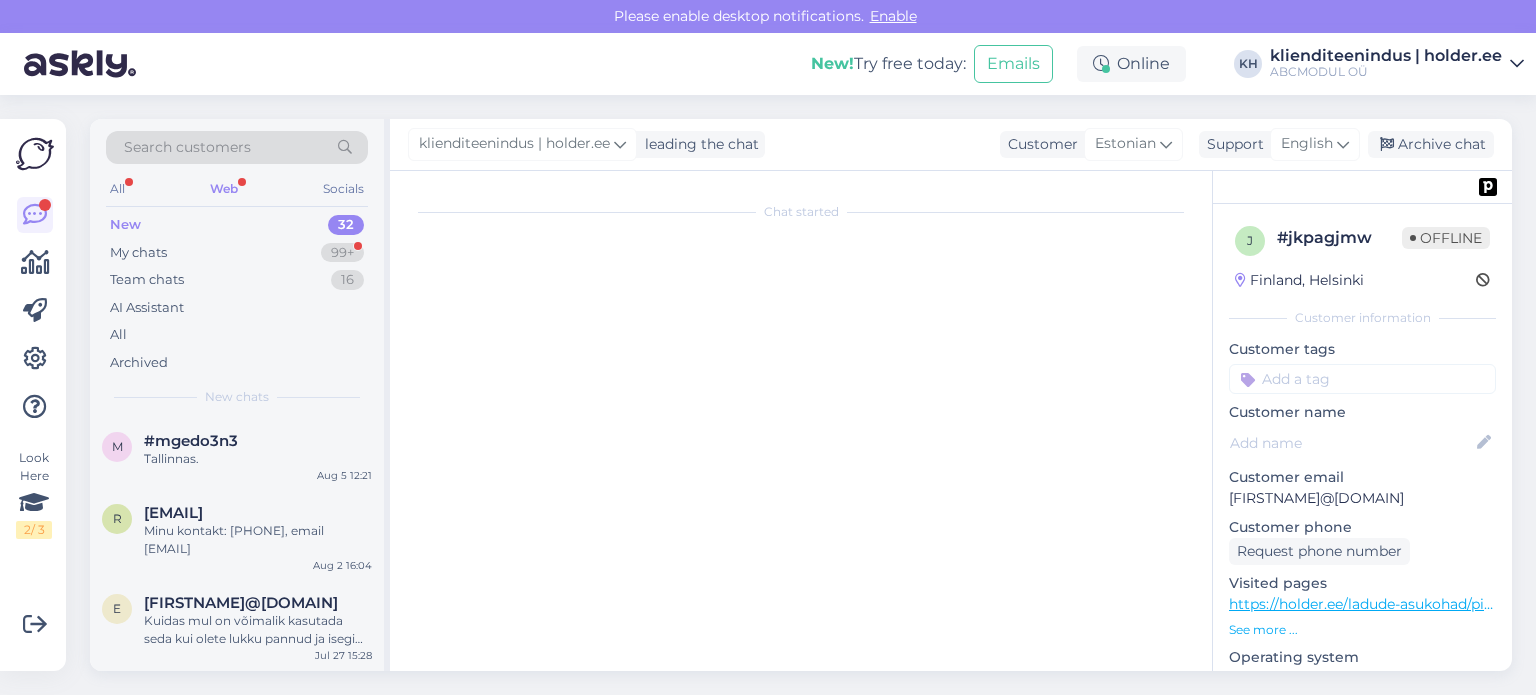 scroll, scrollTop: 0, scrollLeft: 0, axis: both 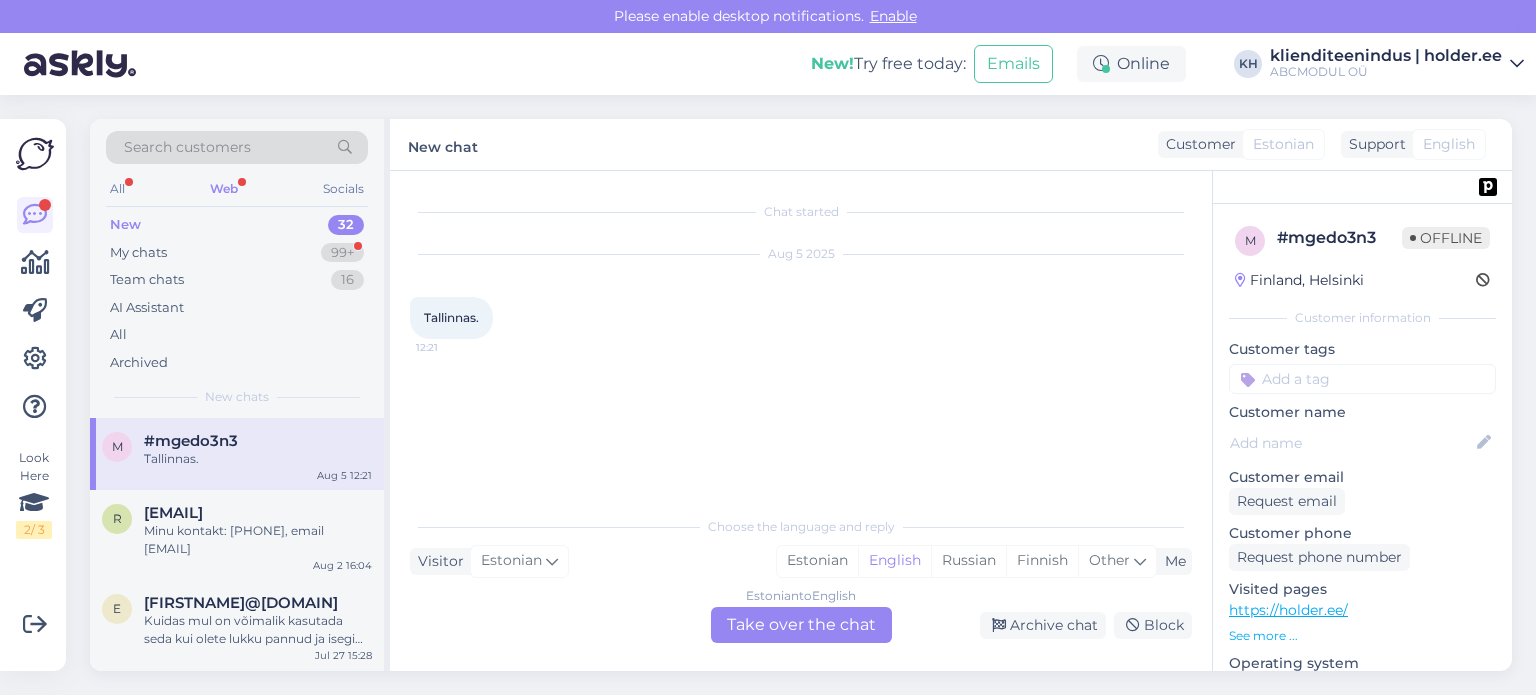 click on "Estonian  to  English Take over the chat" at bounding box center (801, 625) 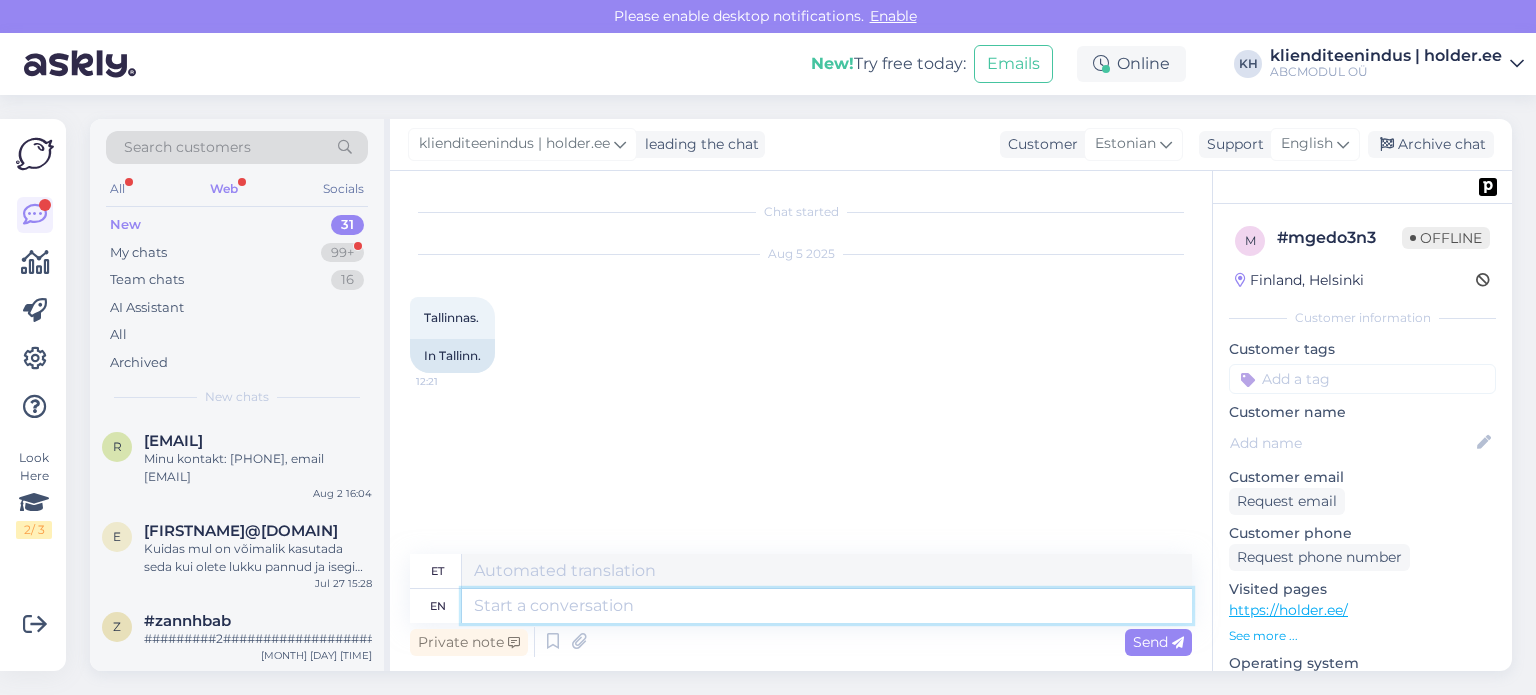 click at bounding box center [827, 606] 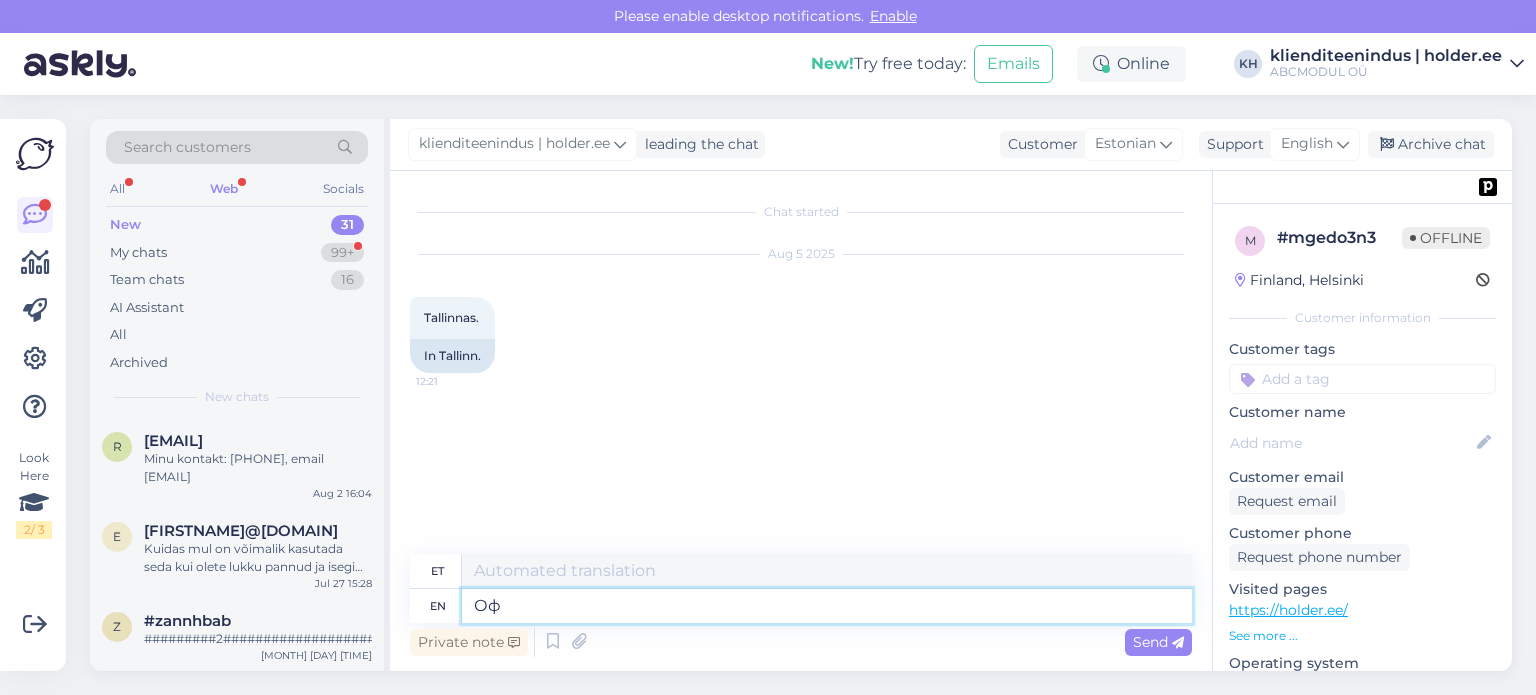 type on "О" 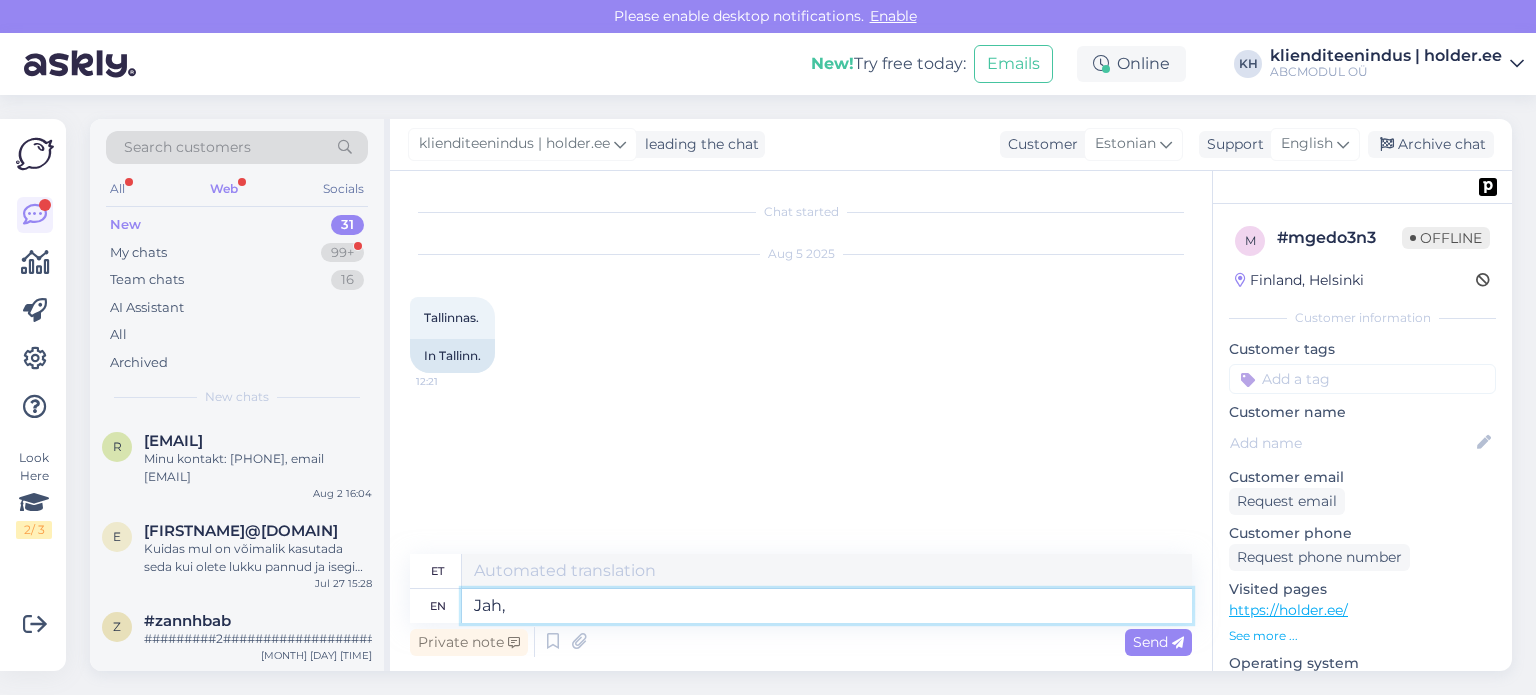 type on "Jah, i" 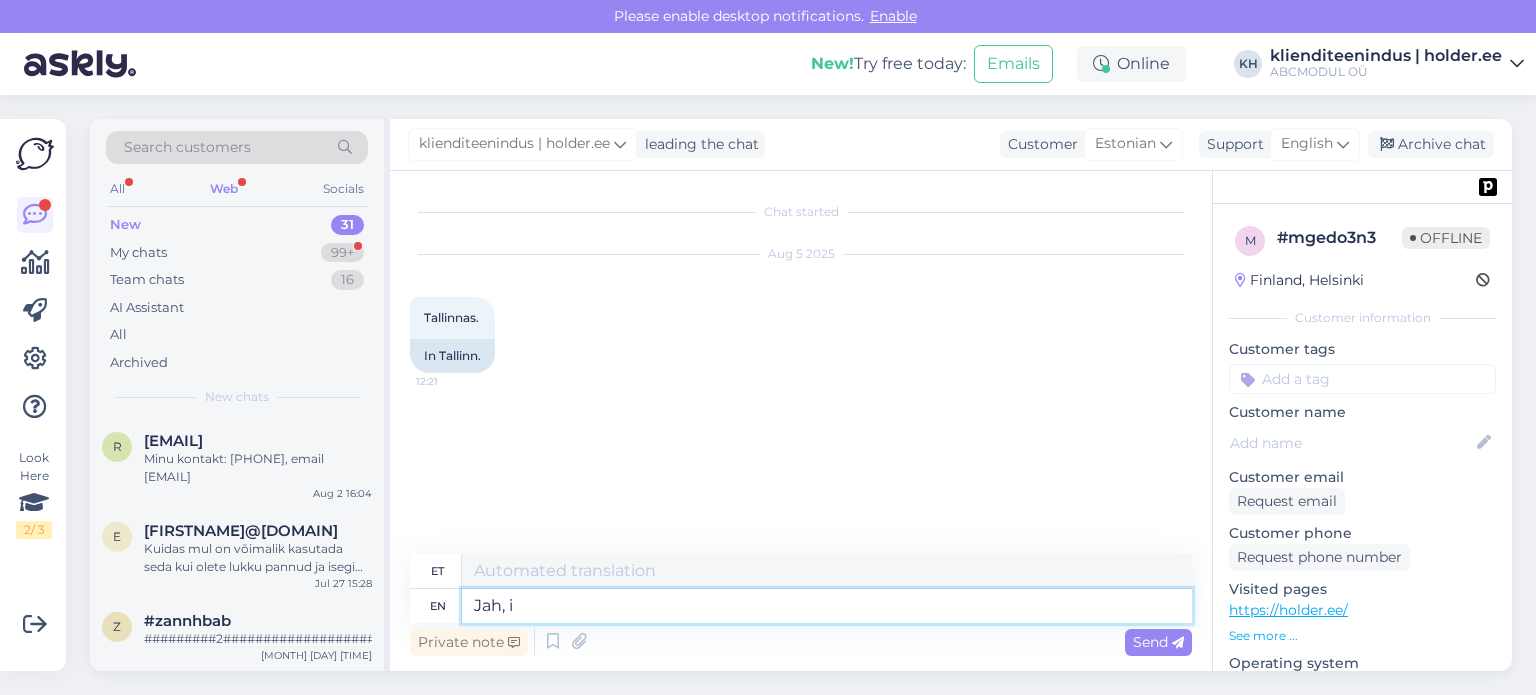 type on "Jah," 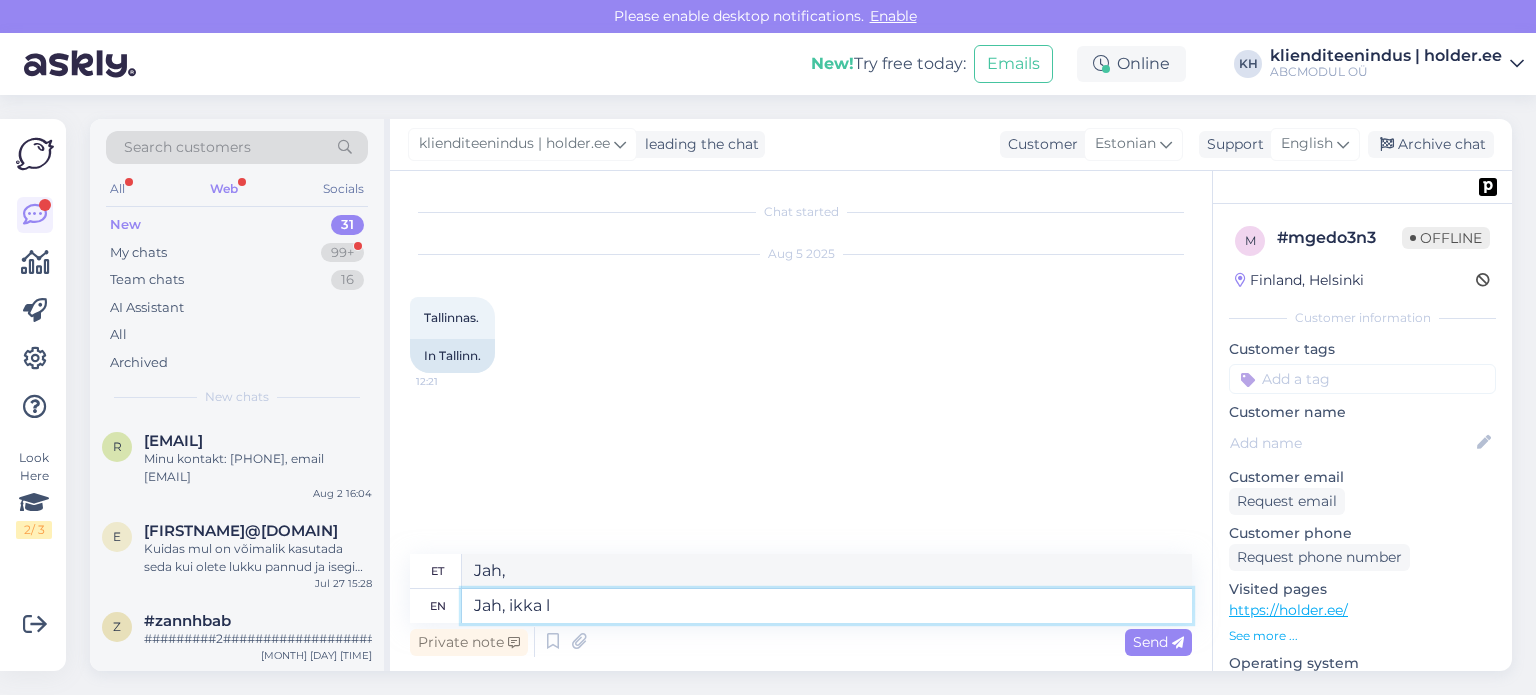 type on "Jah, ikka le" 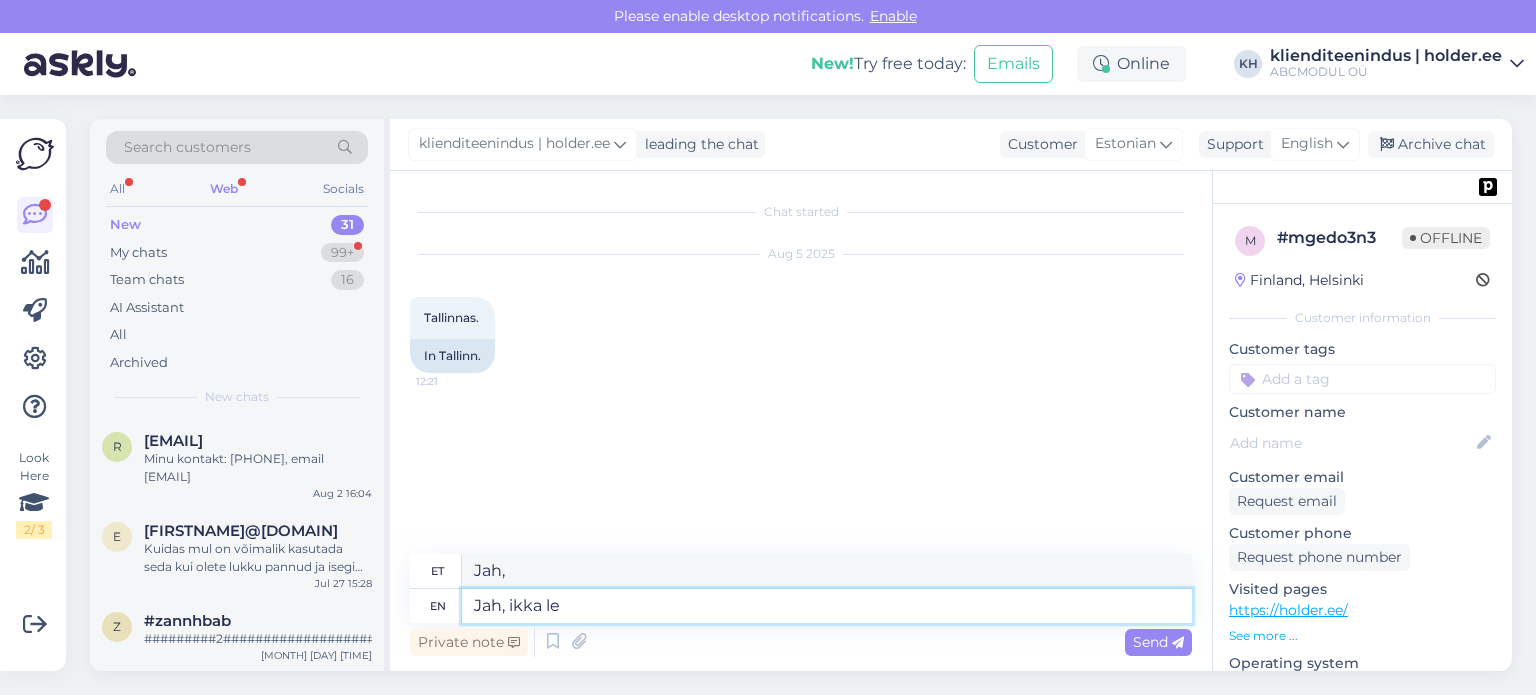 type on "Jah, ikka" 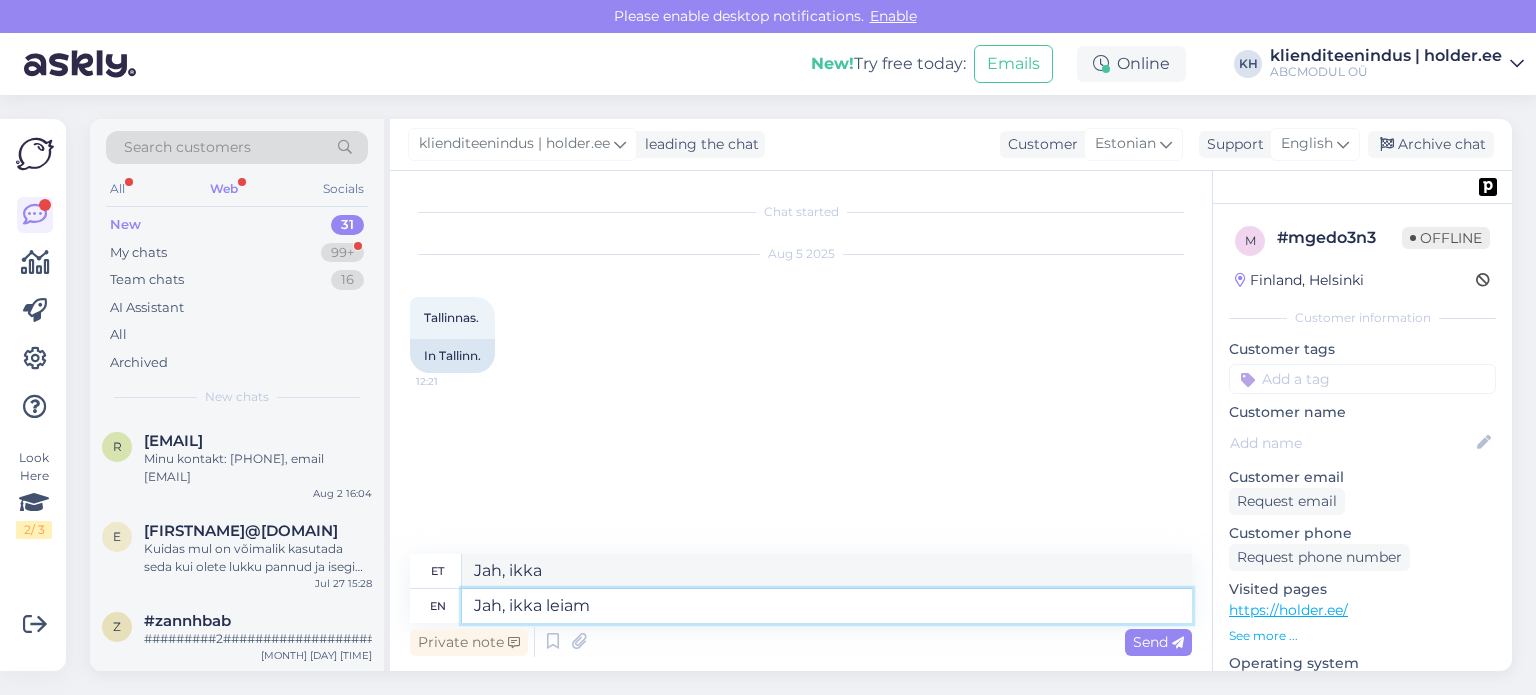 type on "Jah, ikka leiame" 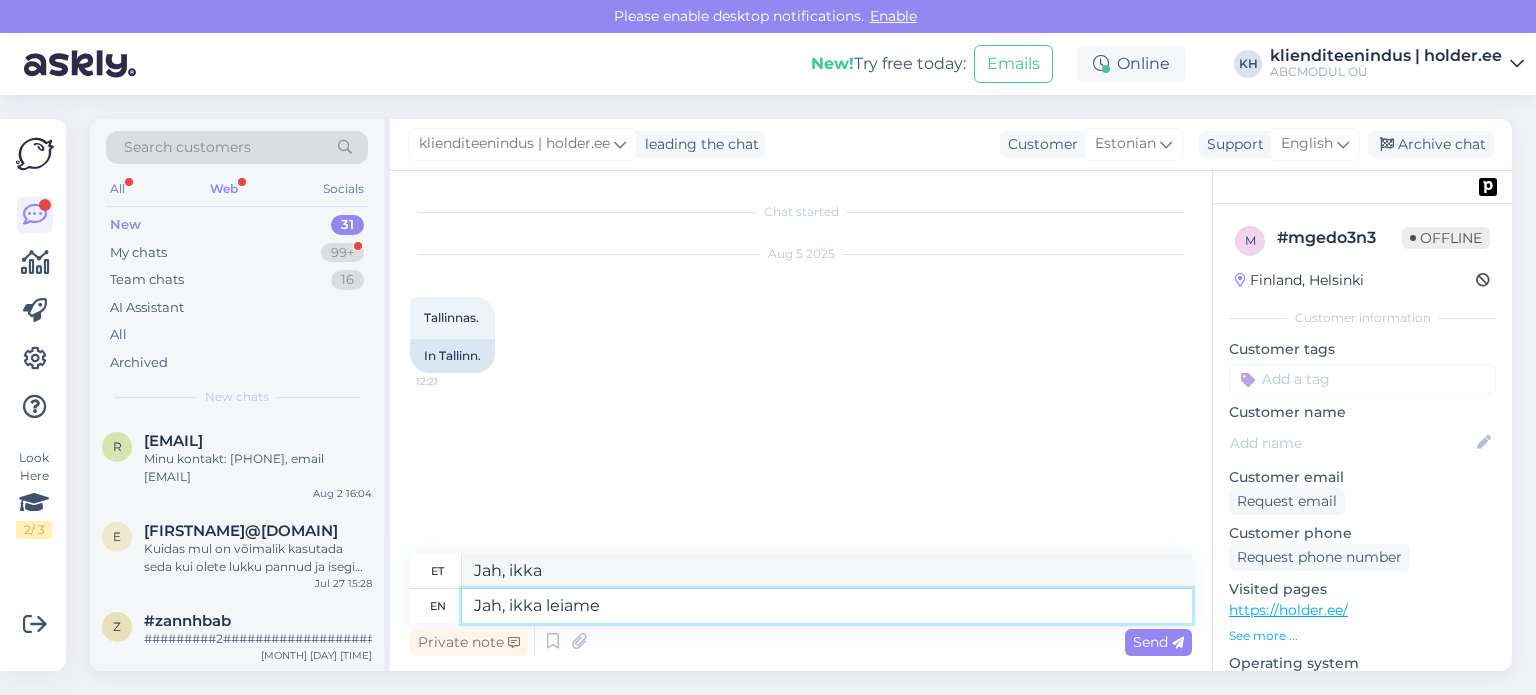 type on "Jah, ikka leiame" 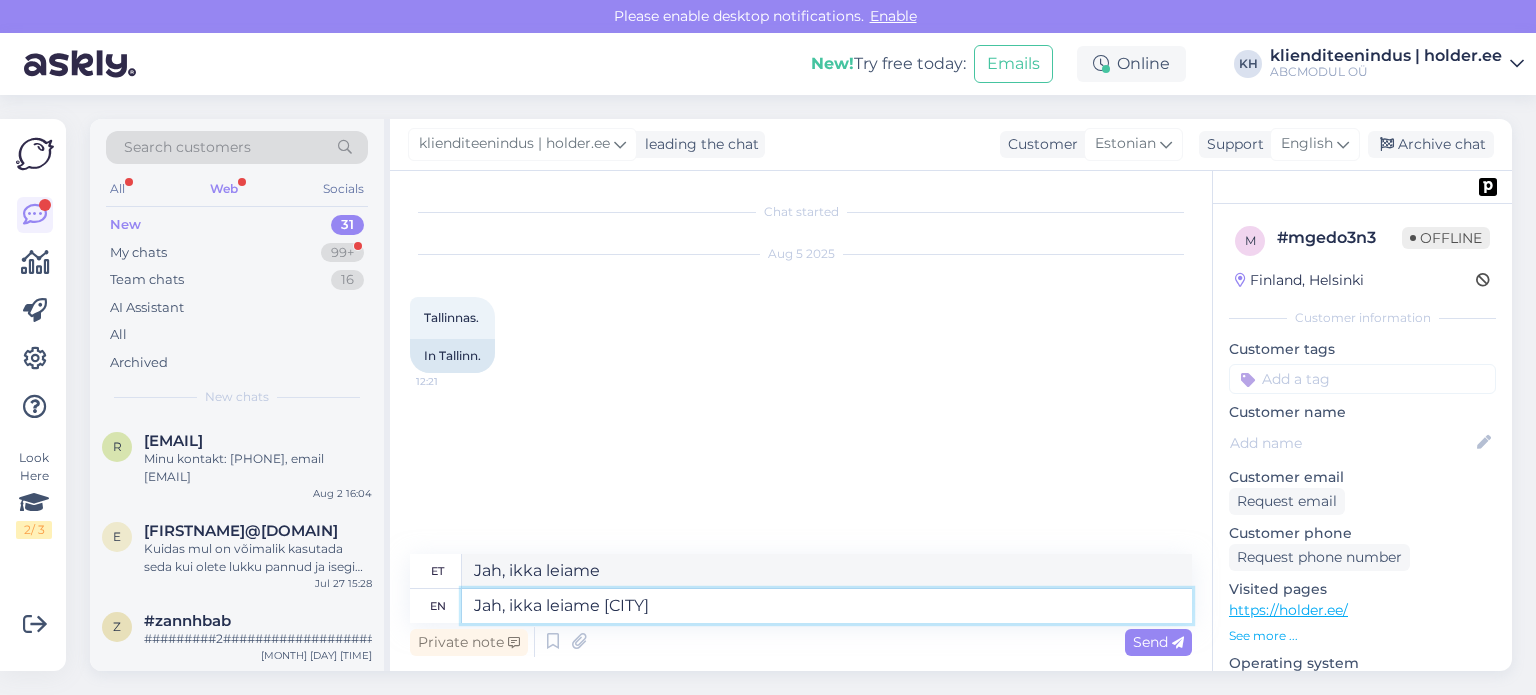 type on "Jah, ikka leiame [CITY]" 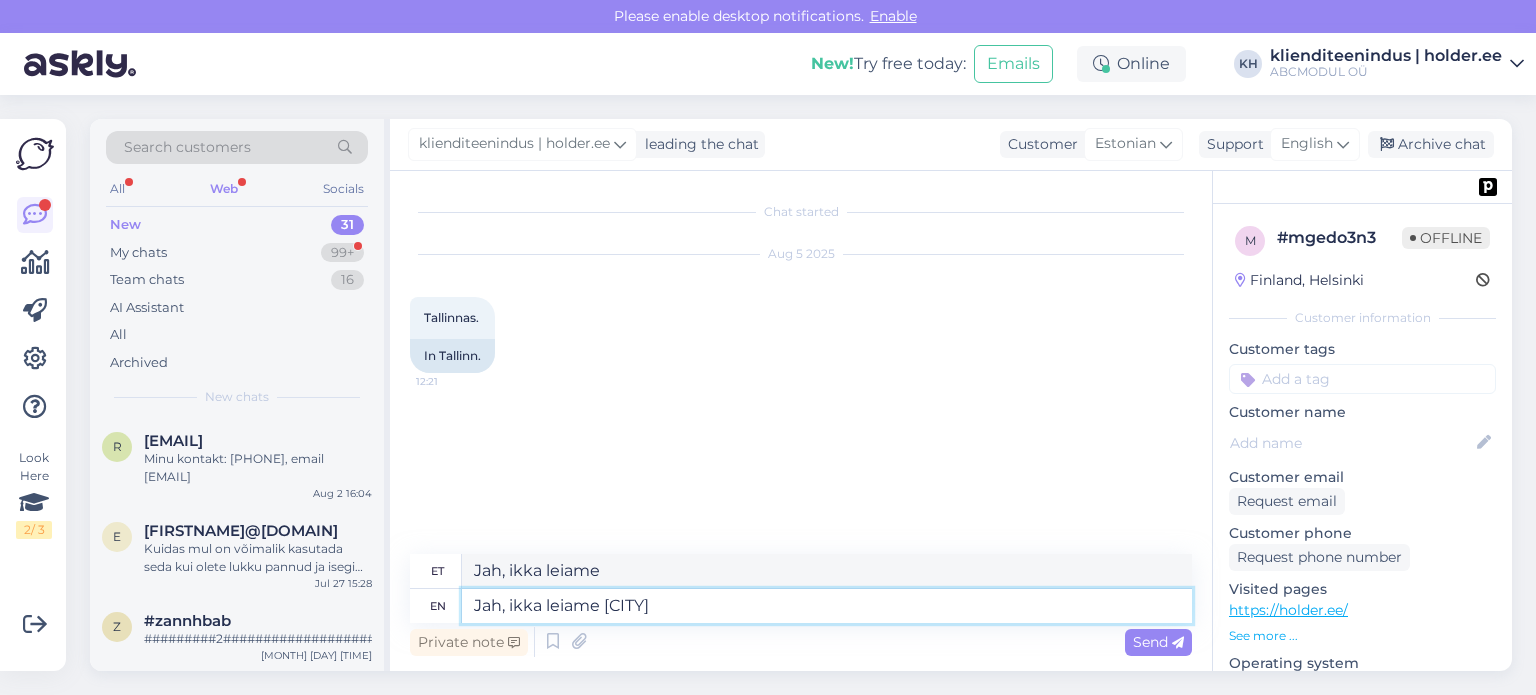 type on "Jah, ikka leiame [CITY]" 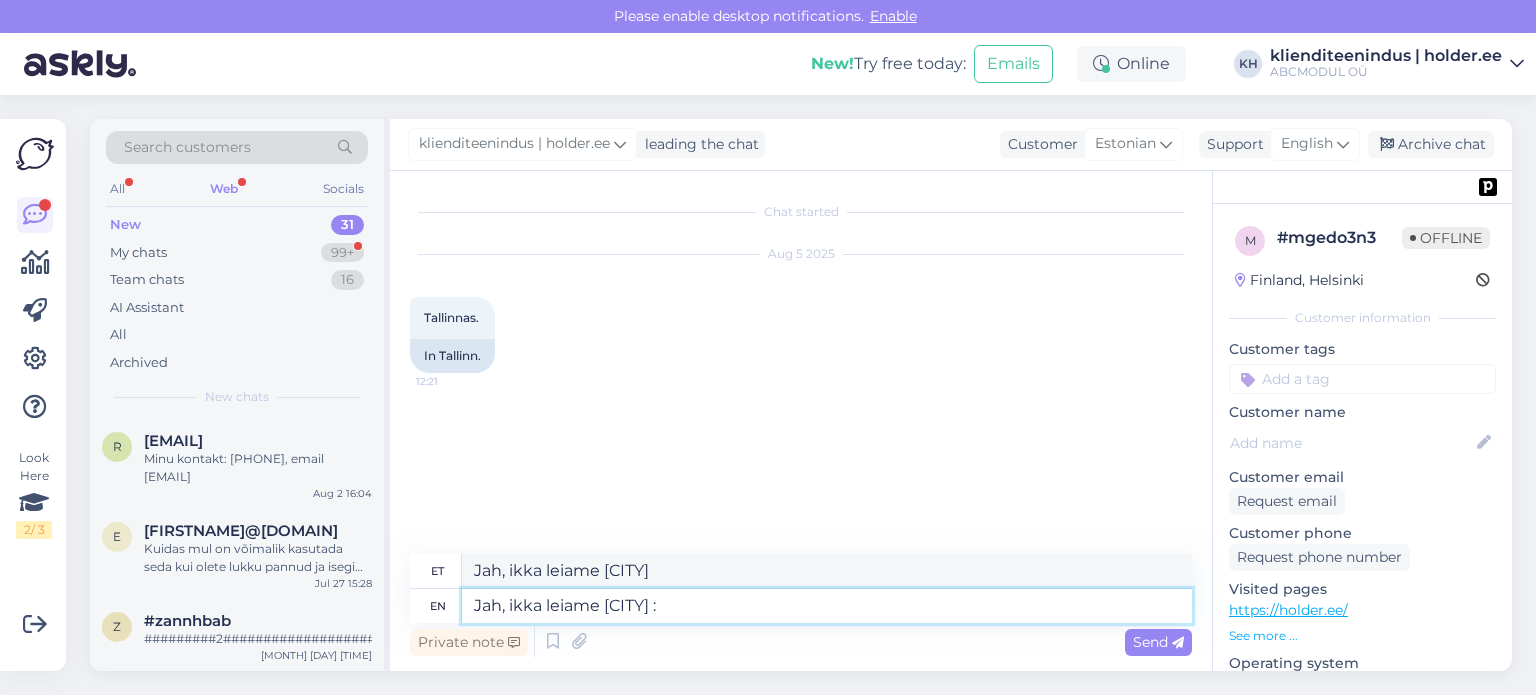 type on "Jah, ikka leiame Tallinnas :)" 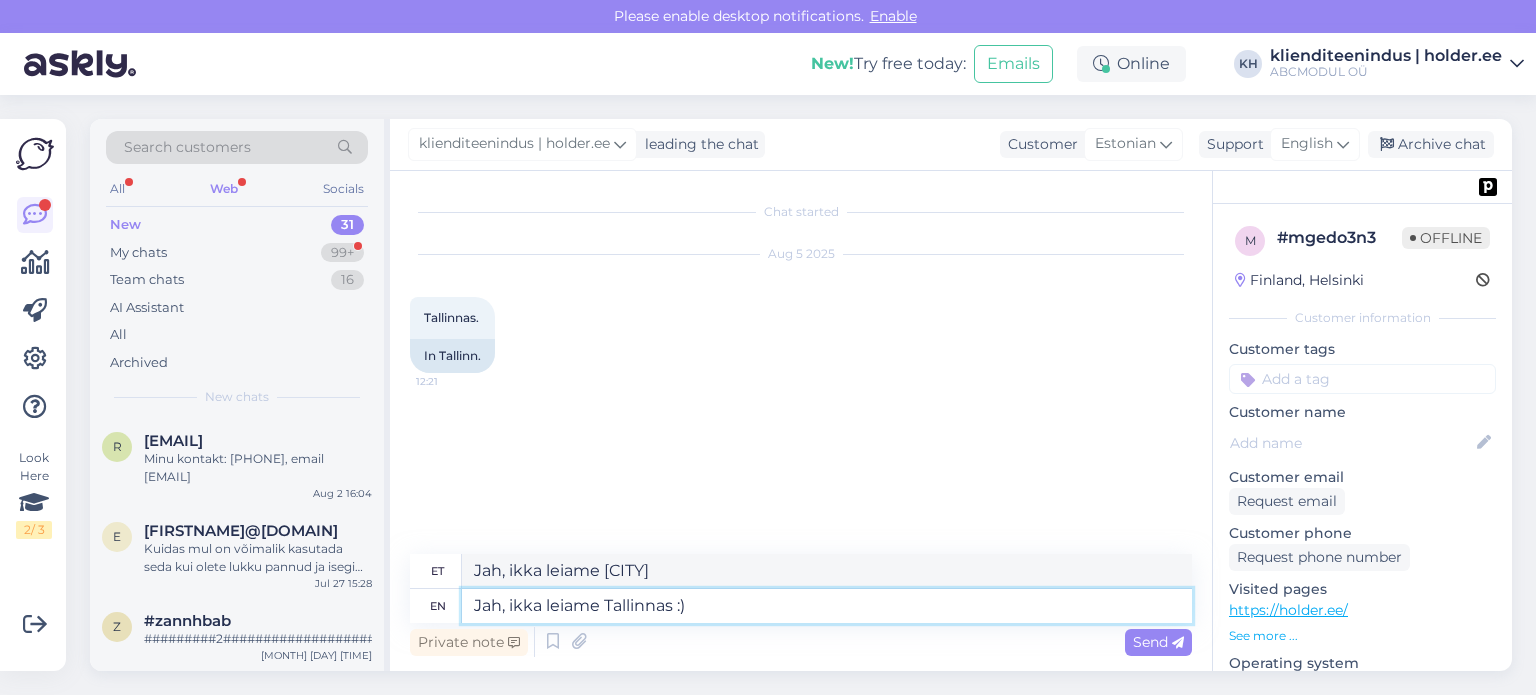 type on "Jah, ikka leiame Tallinna :)" 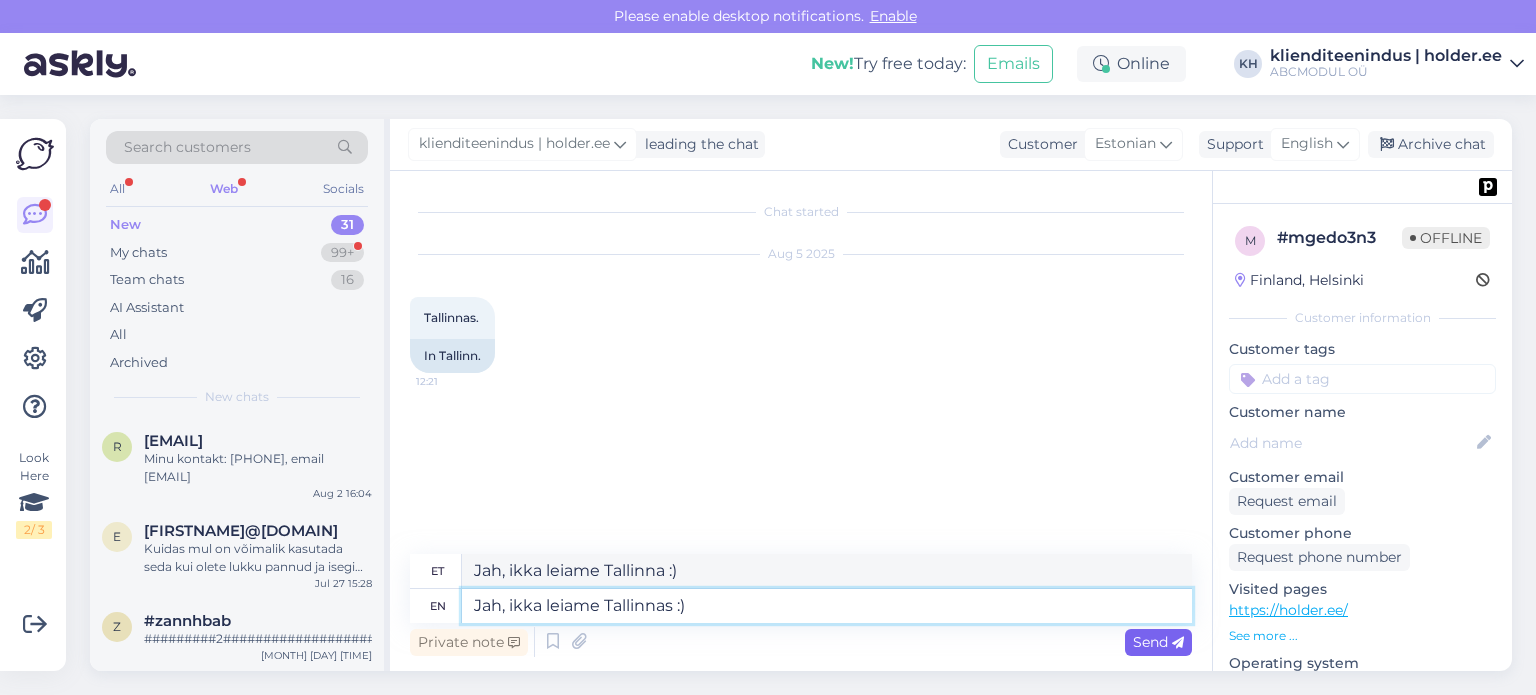 type on "Jah, ikka leiame Tallinnas :)" 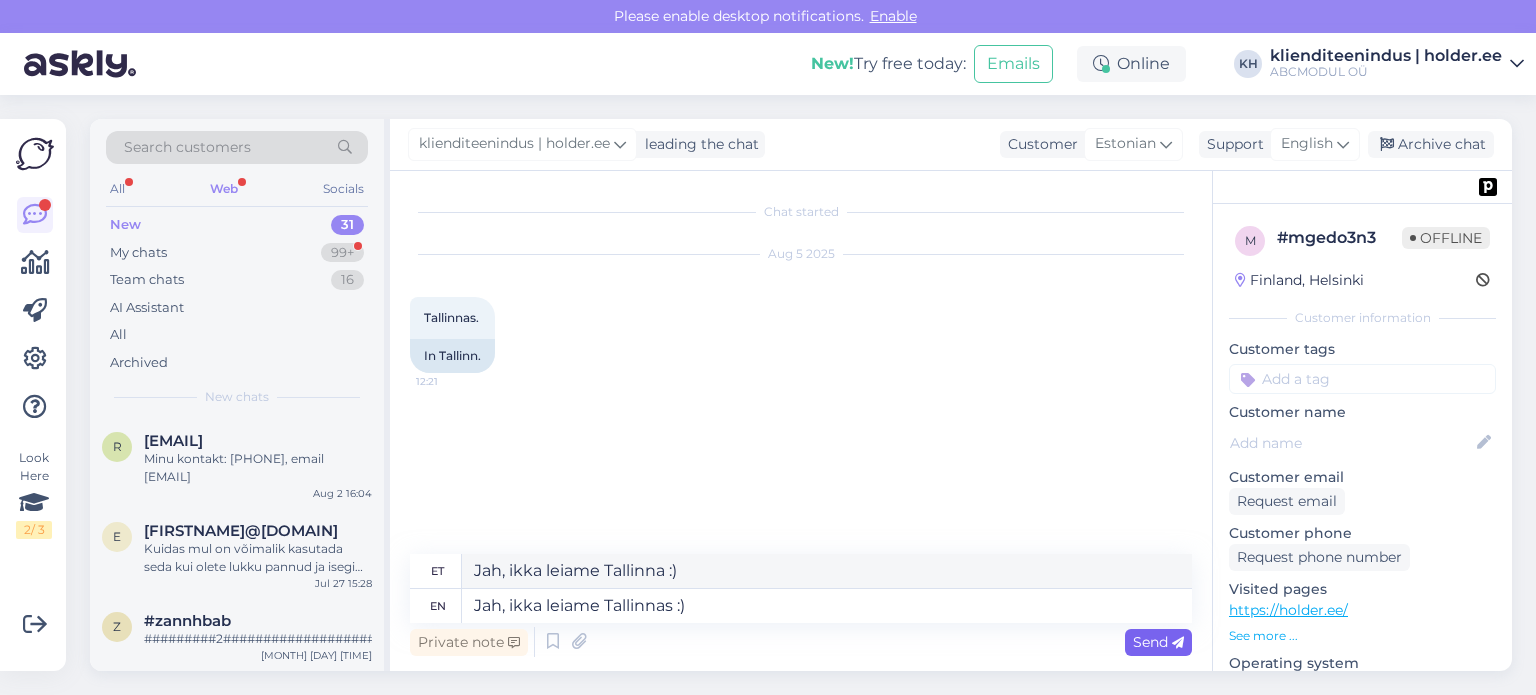 click on "Send" at bounding box center (1158, 642) 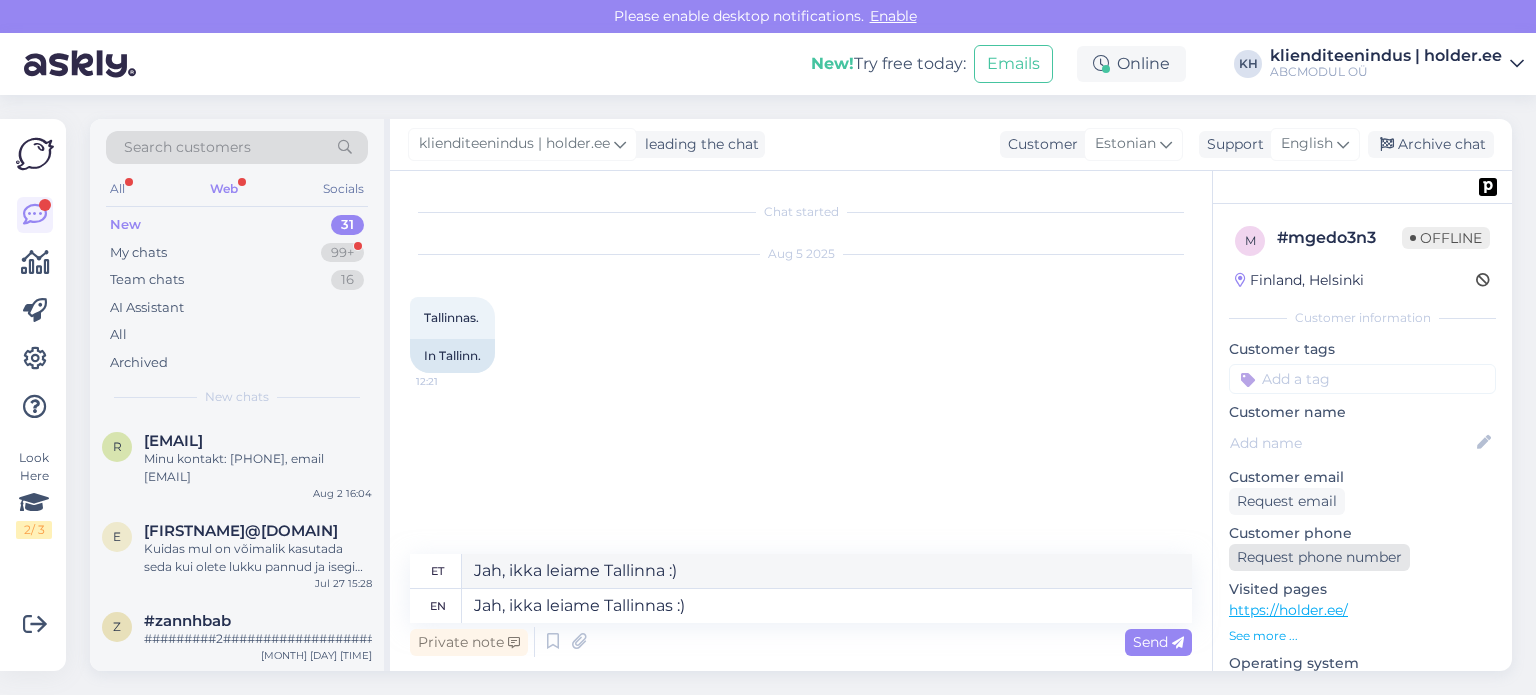 type 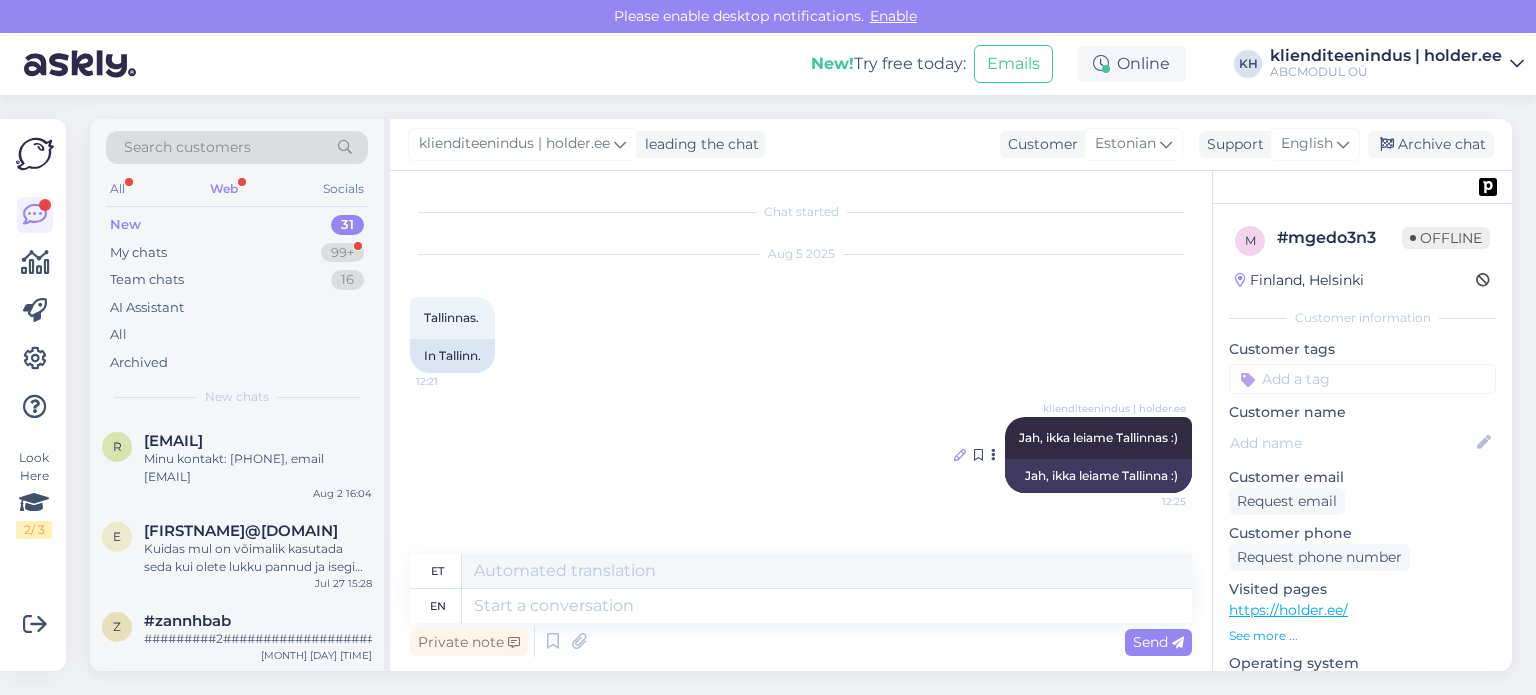 drag, startPoint x: 1126, startPoint y: 473, endPoint x: 951, endPoint y: 455, distance: 175.92328 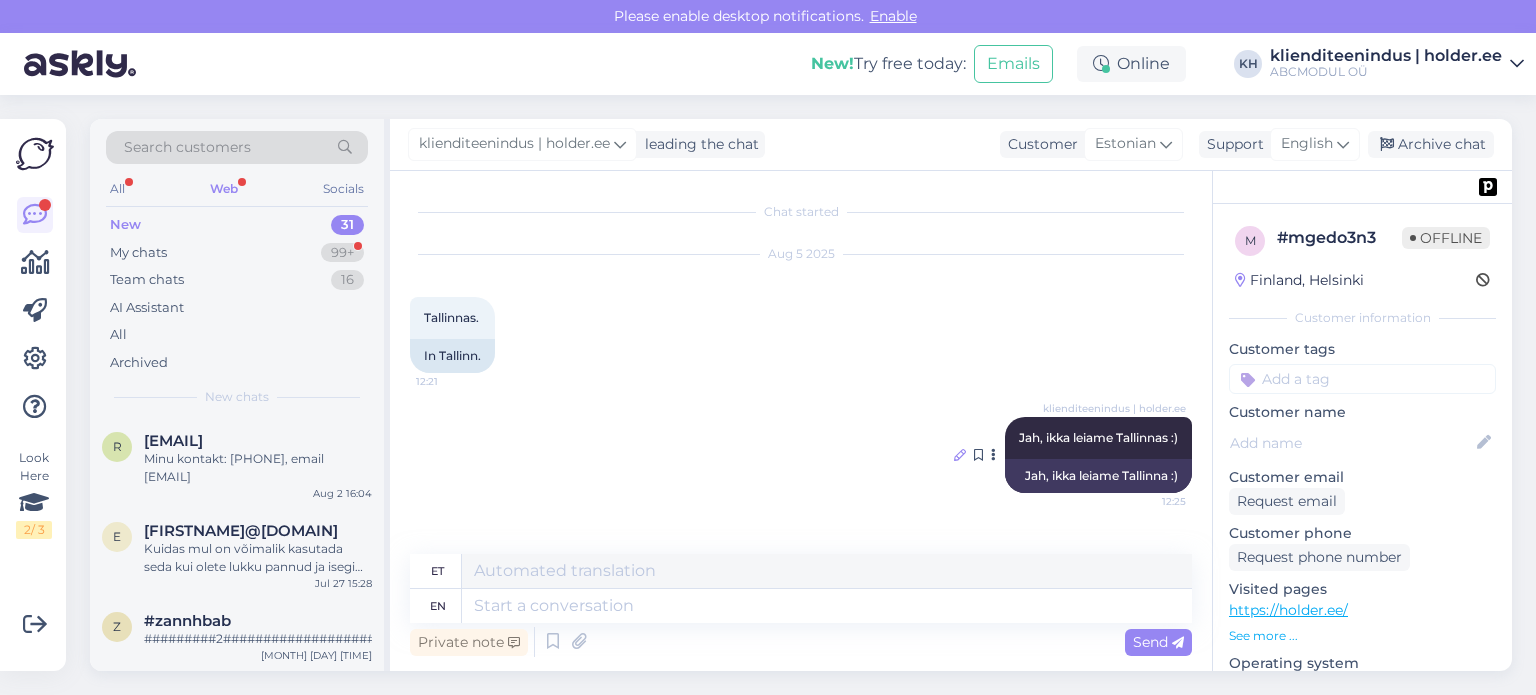 click at bounding box center [960, 455] 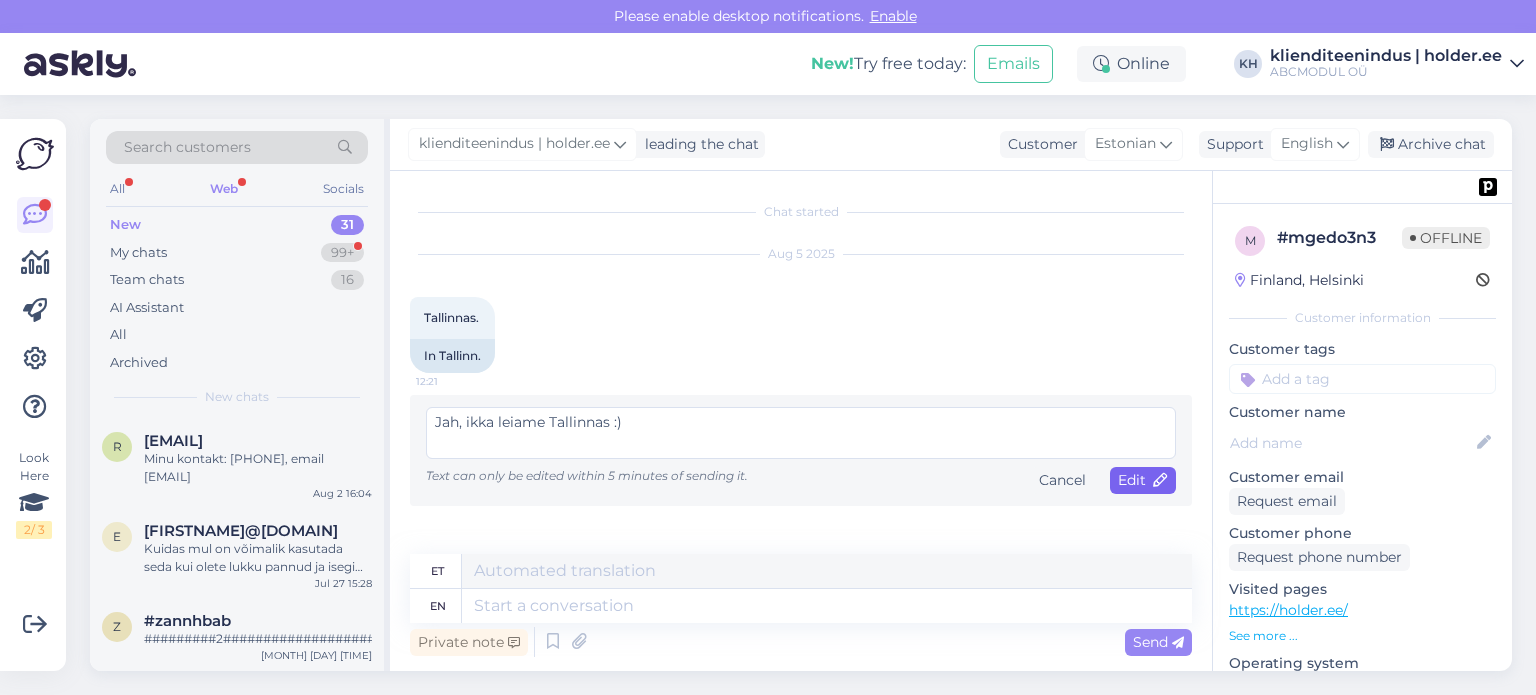 click on "Edit" at bounding box center (1143, 480) 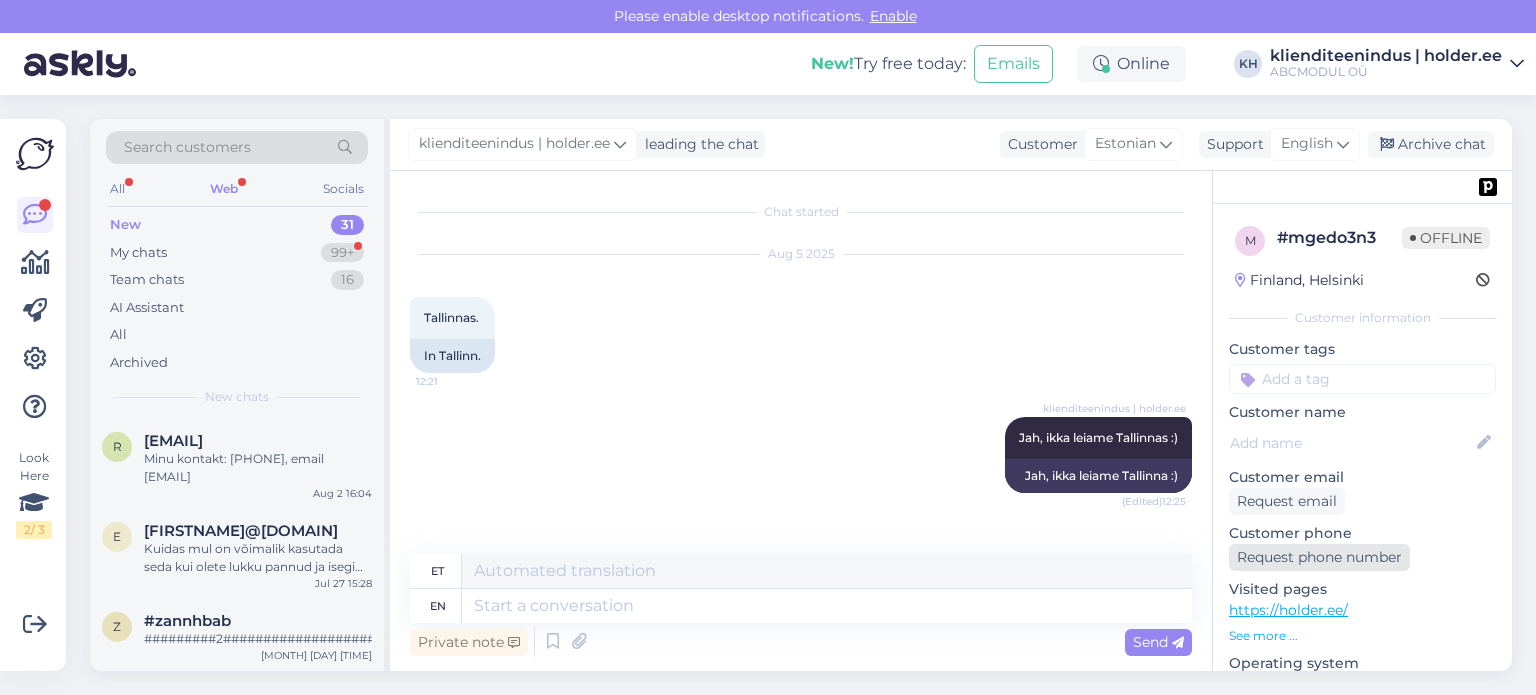 drag, startPoint x: 1290, startPoint y: 504, endPoint x: 1312, endPoint y: 565, distance: 64.84597 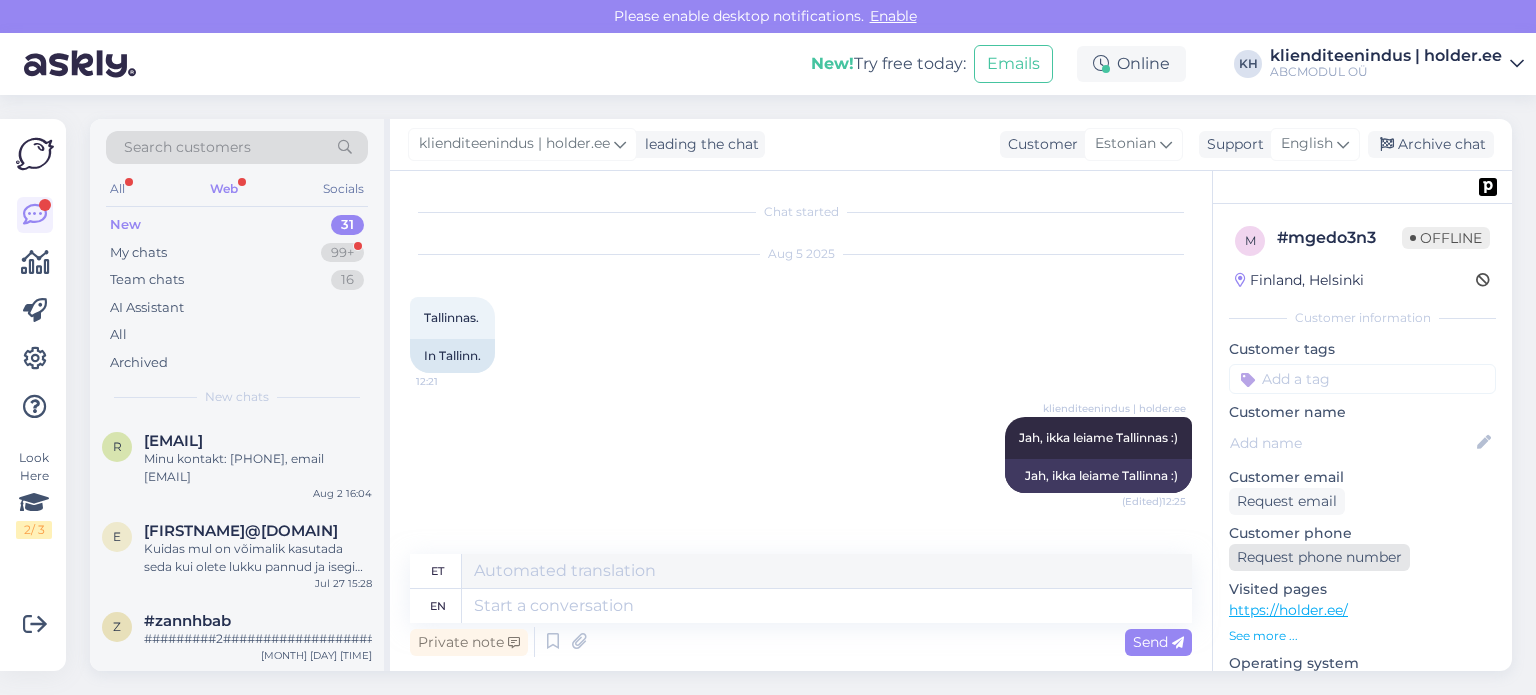 click on "Request email" at bounding box center (1287, 501) 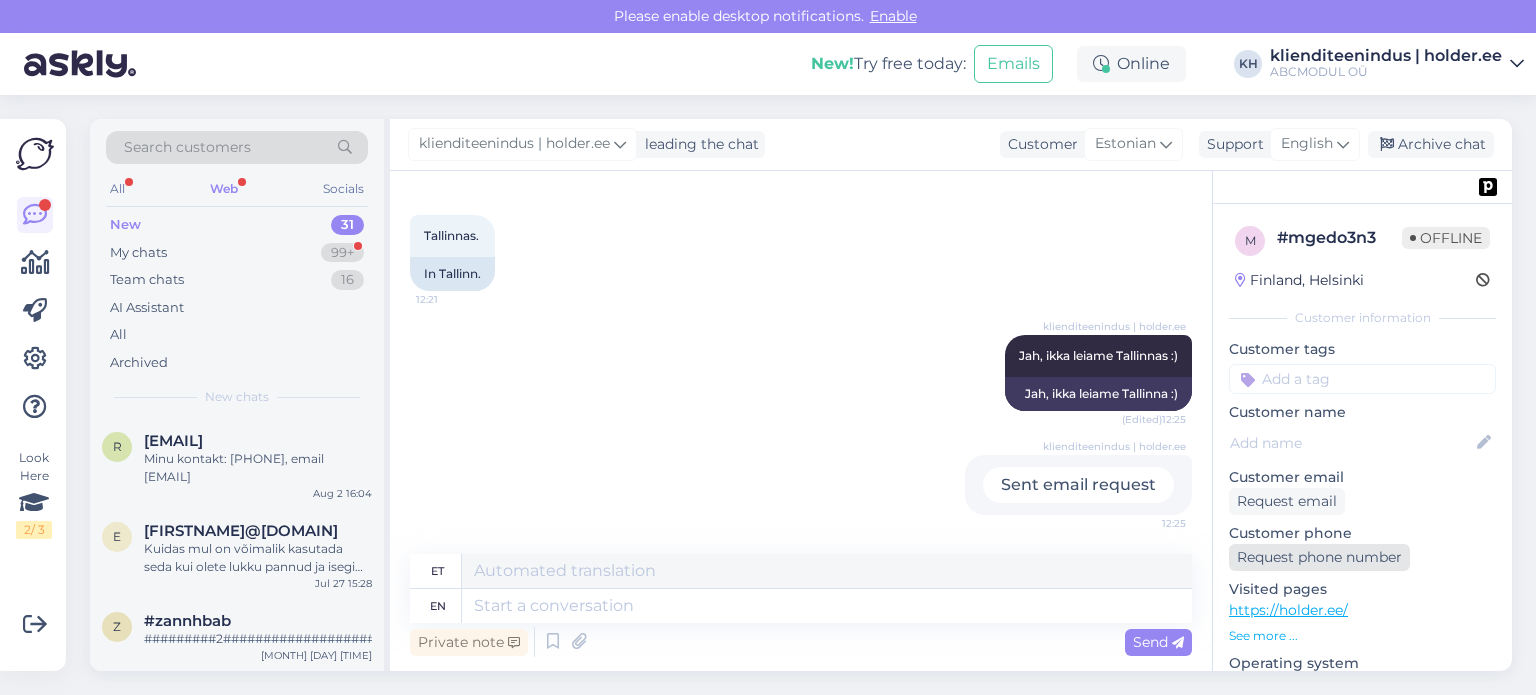 click on "Request phone number" at bounding box center [1319, 557] 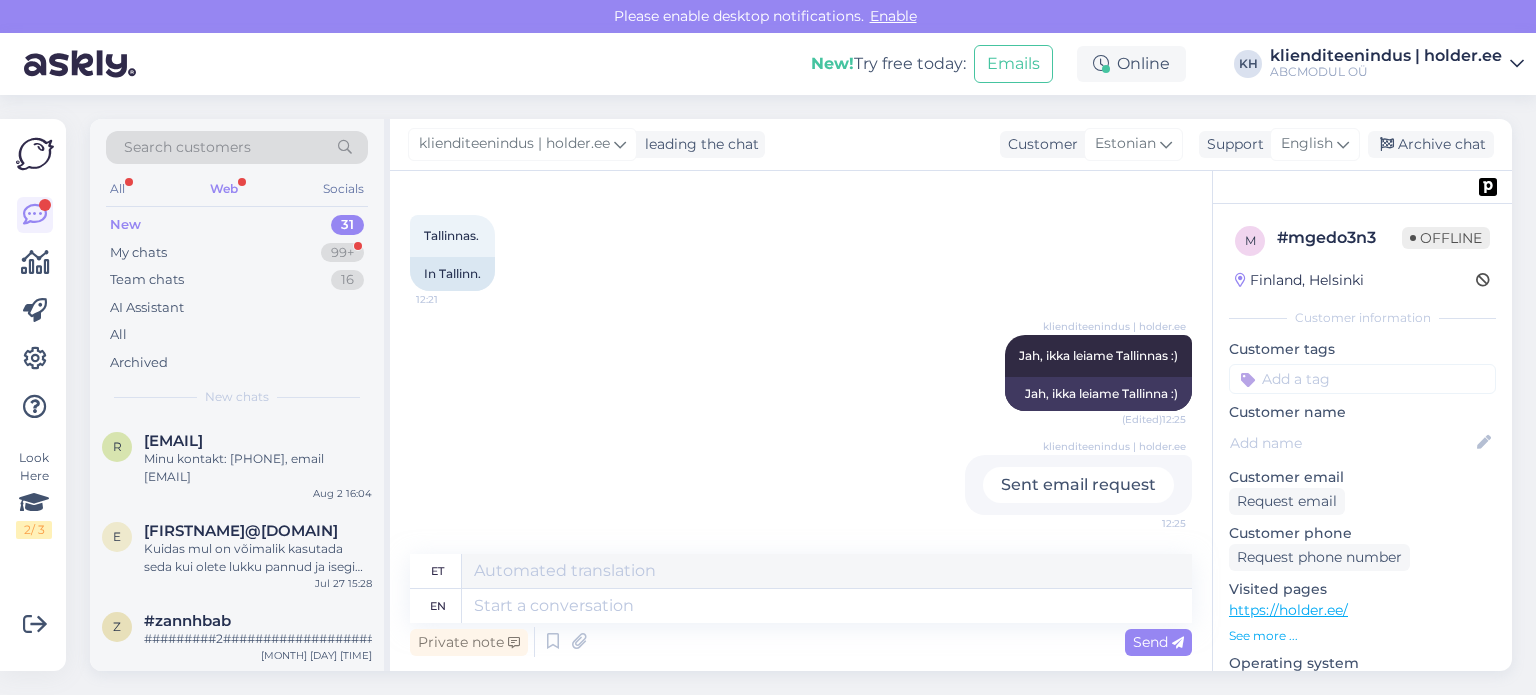 scroll, scrollTop: 186, scrollLeft: 0, axis: vertical 